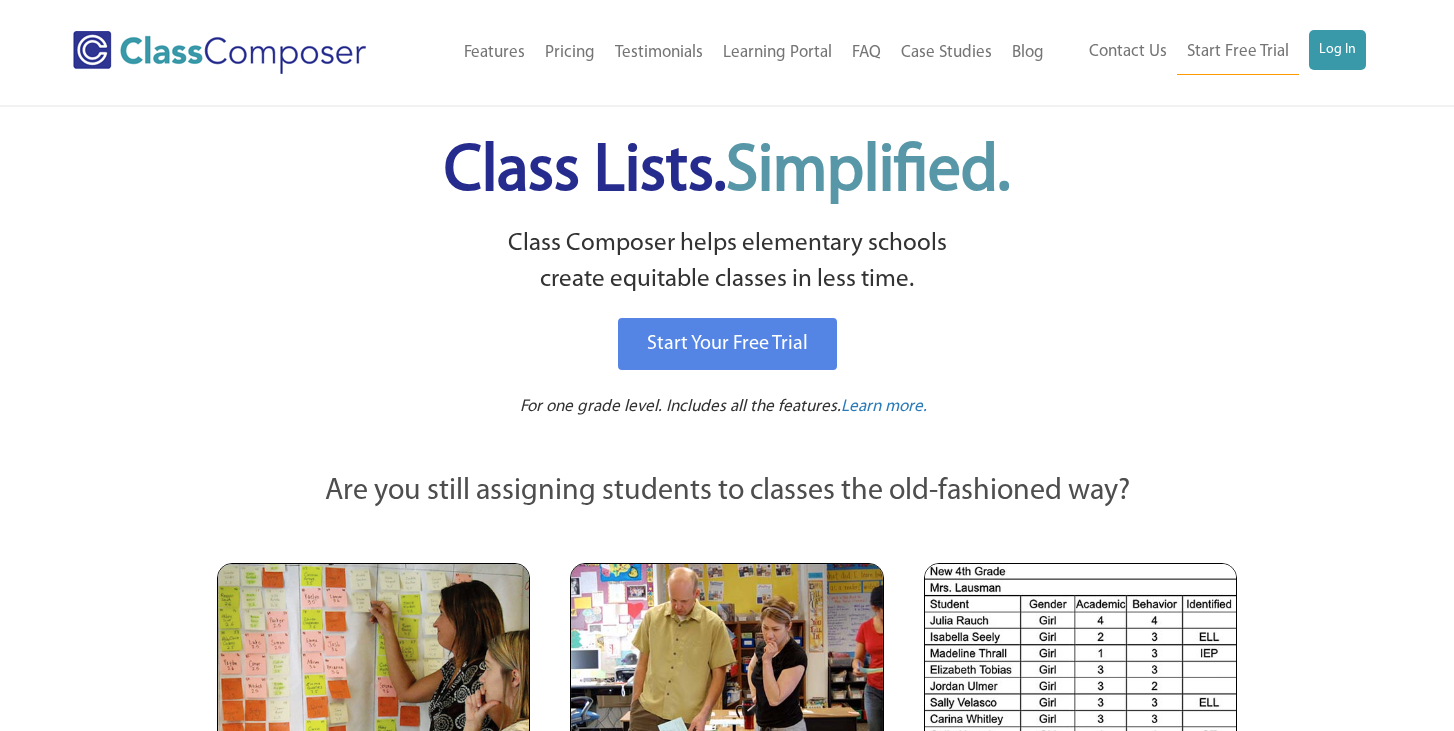 scroll, scrollTop: 0, scrollLeft: 0, axis: both 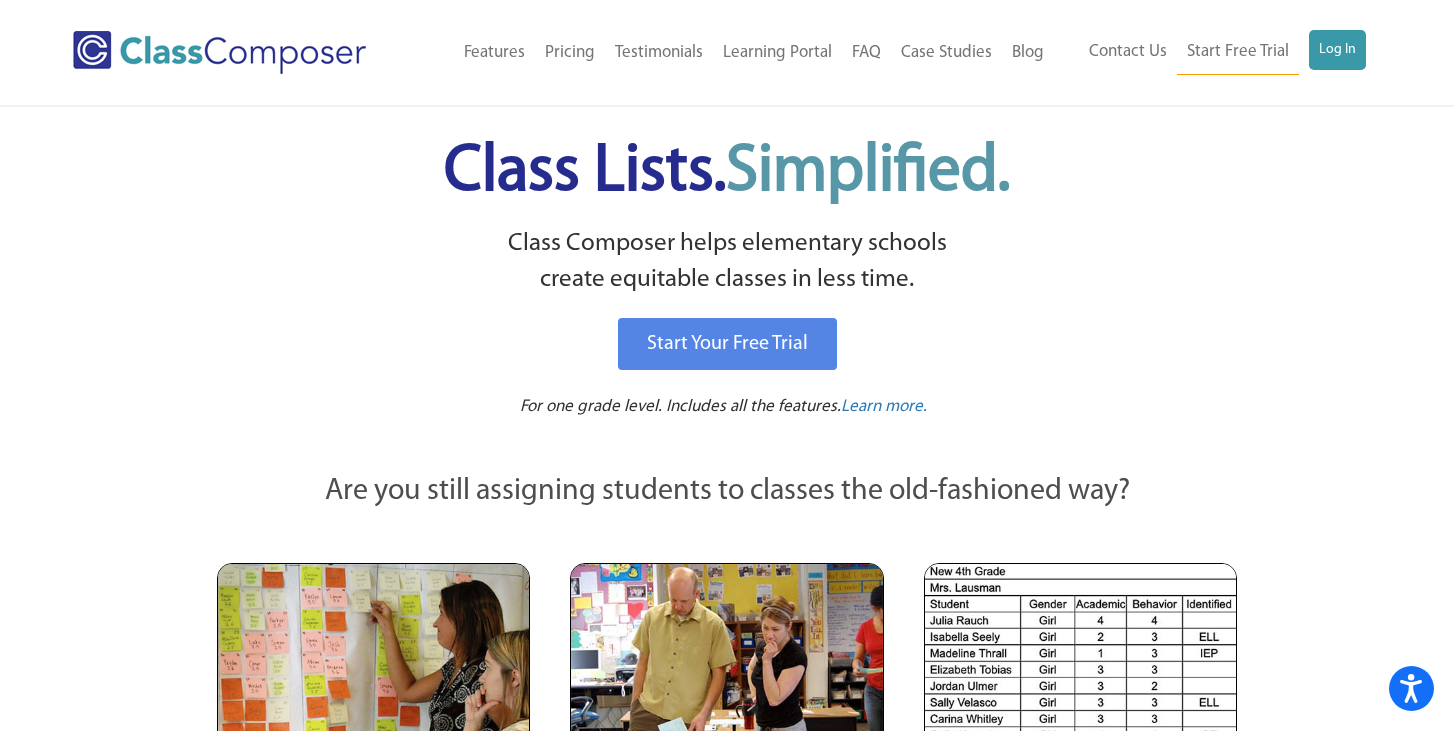click on "Class Lists.  Simplified.
Class Composer helps elementary schools
create equitable classes in less time.
Start Your Free Trial
For one grade level. Includes all the features.   Learn more.
Are you still assigning students to classes the old-fashioned way?
Teachers Looking at Sticky Notes
Blue and Pink Paper Cards
Sifting Through Rows of Spreadsheet Data
Discover a Better Way with Class Composer
Student  Placement Software  Your Teachers Will Love
How It Works" at bounding box center (727, 3385) 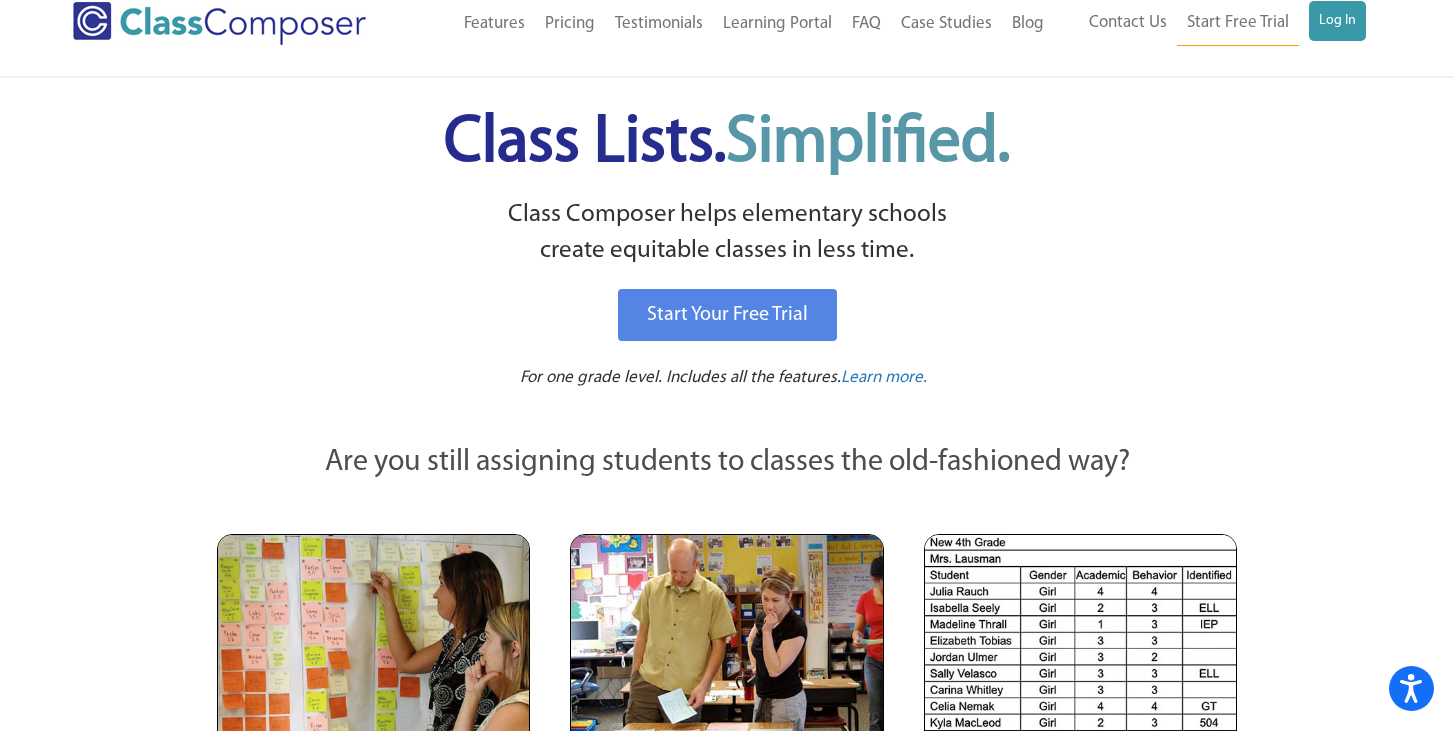 scroll, scrollTop: 0, scrollLeft: 0, axis: both 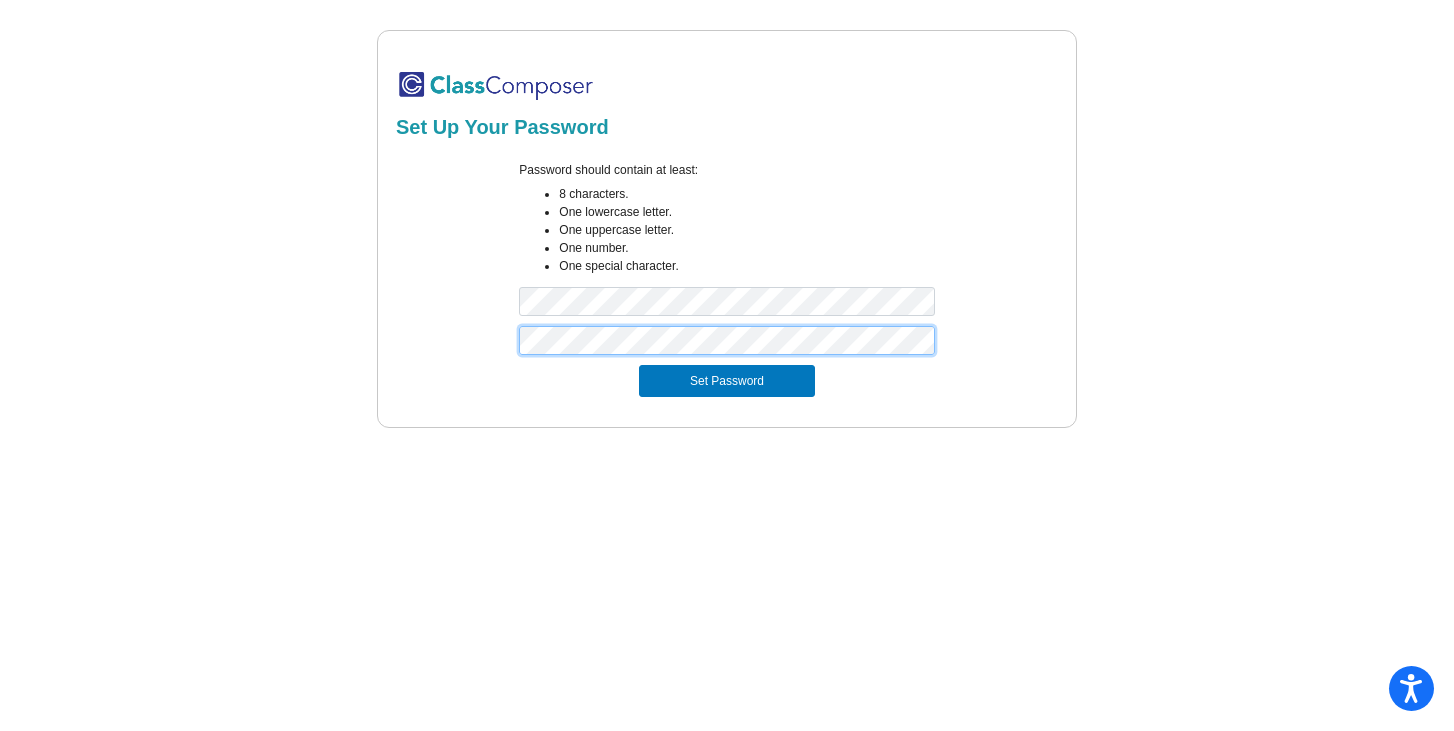 click on "Set Password" at bounding box center [727, 381] 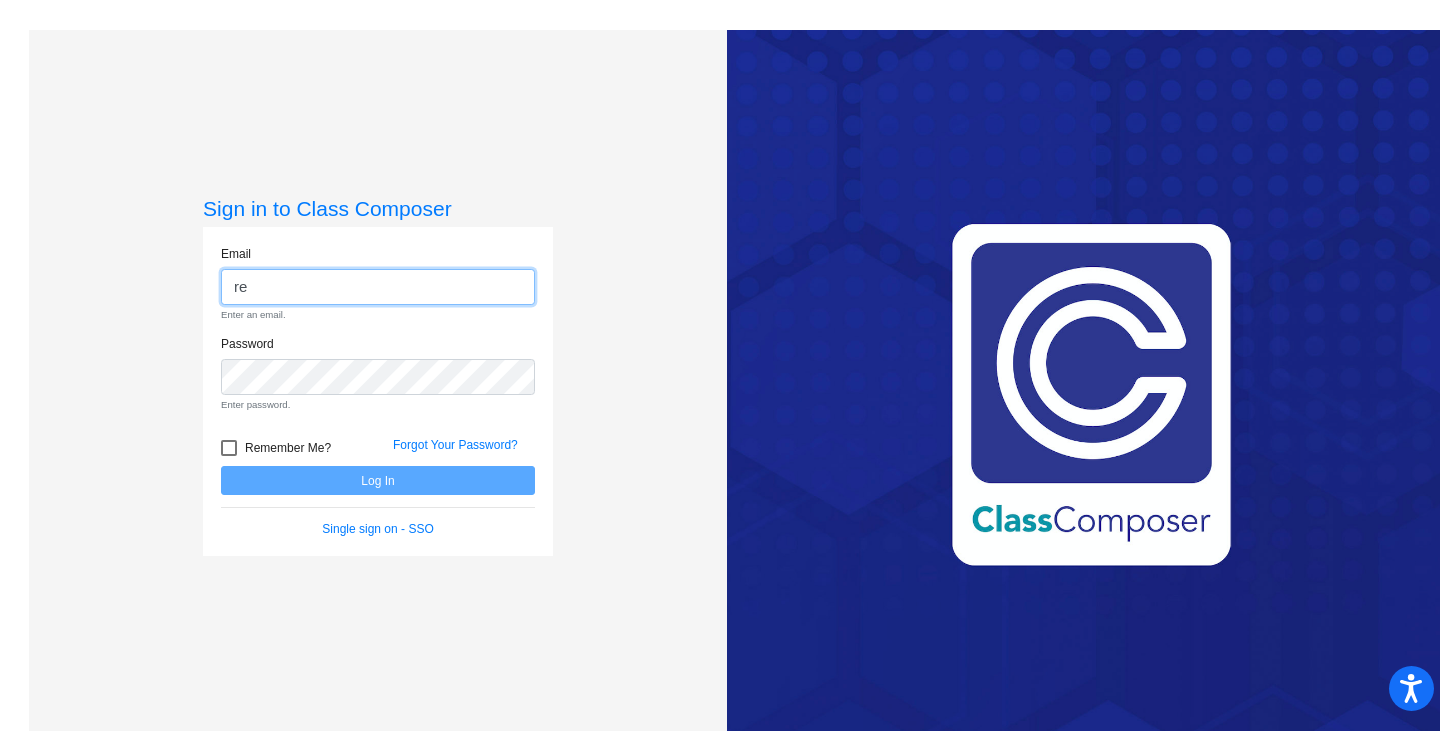 type on "rebecca.gaubatz@nixonsmiley.net" 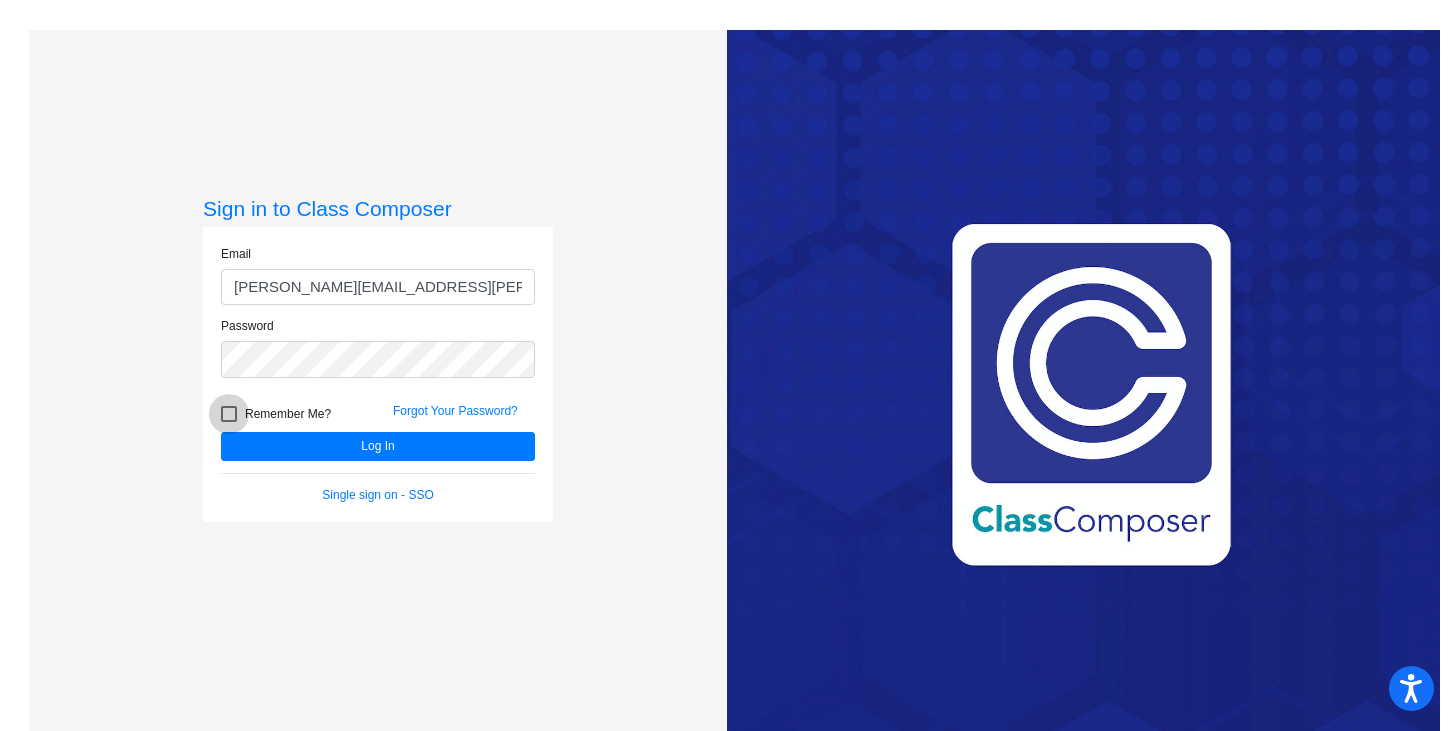 click at bounding box center (229, 414) 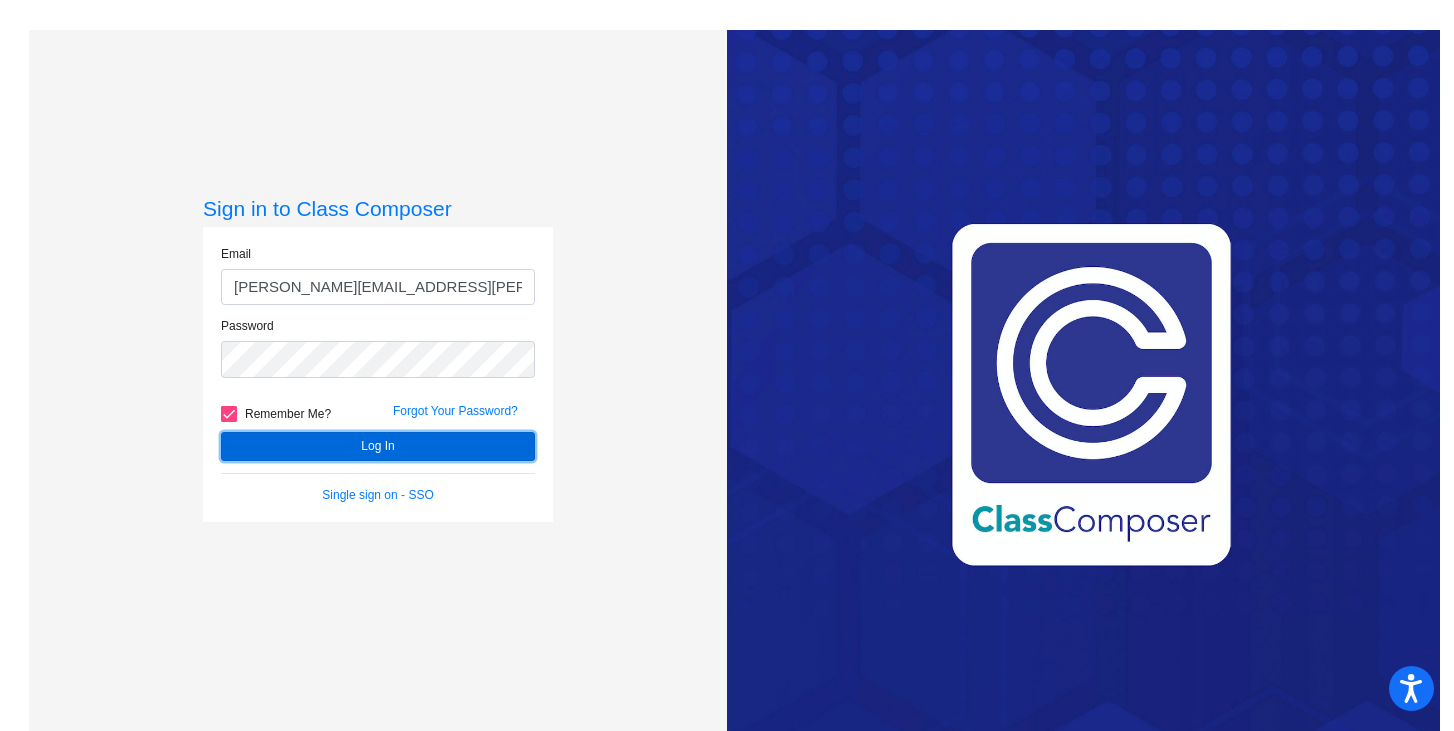 click on "Log In" 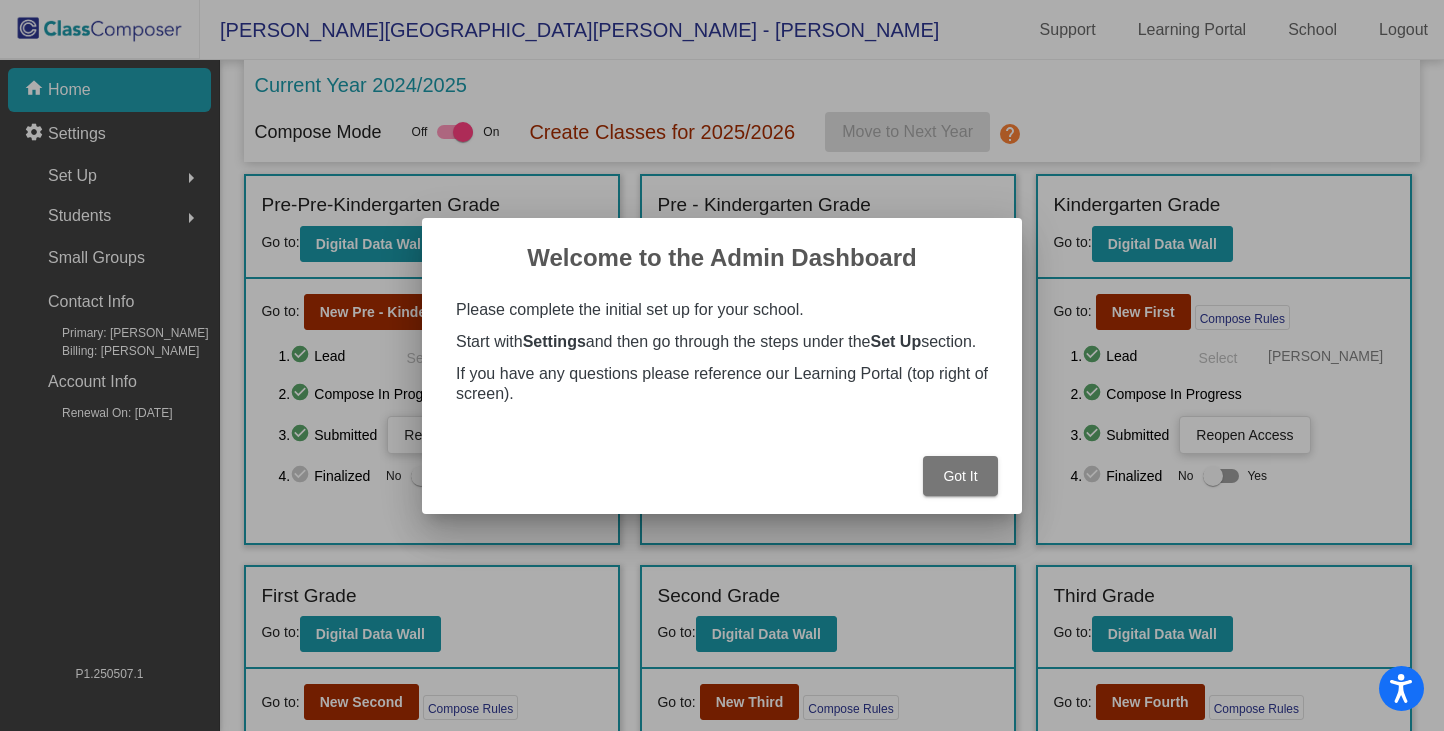 click on "Got It" at bounding box center [960, 476] 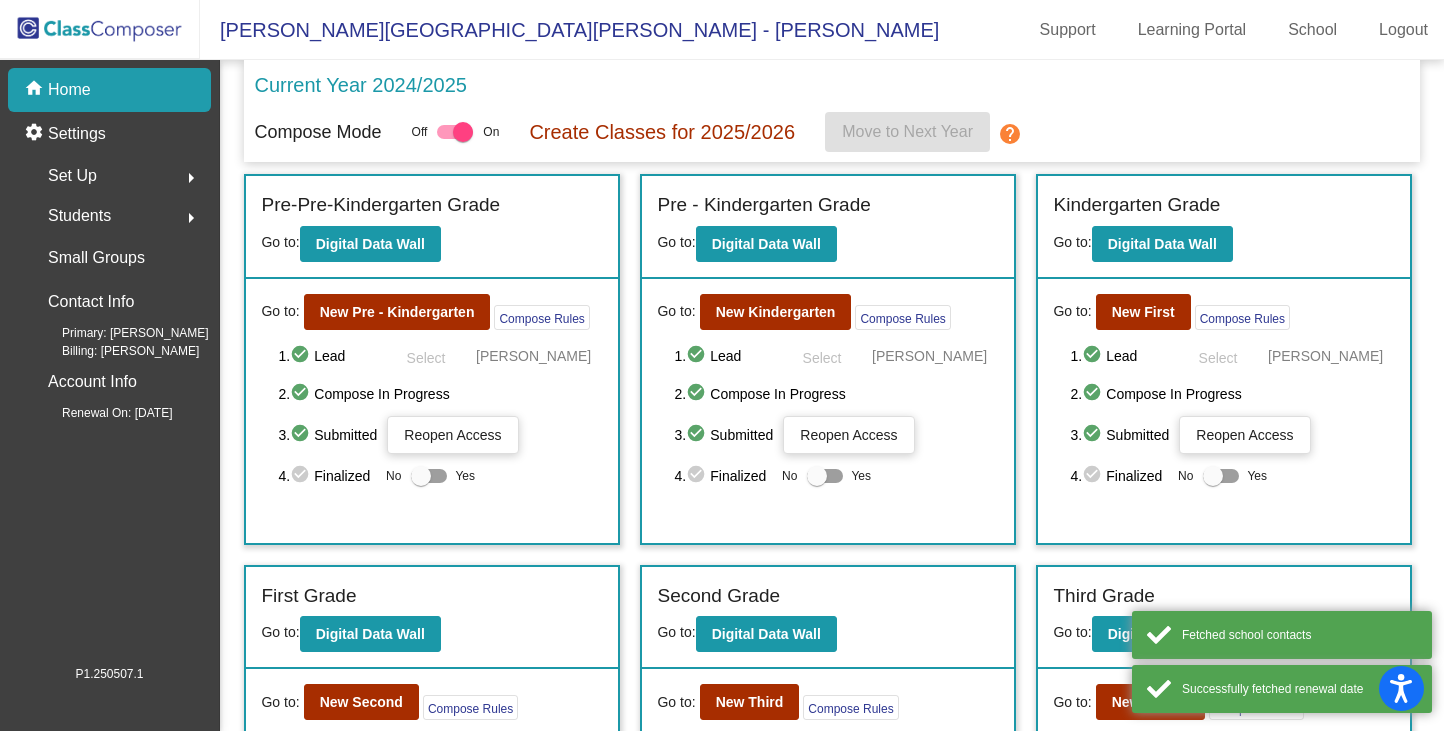 click on "Nixon Smiley Elementary - Rebecca Support Learning Portal School Logout" 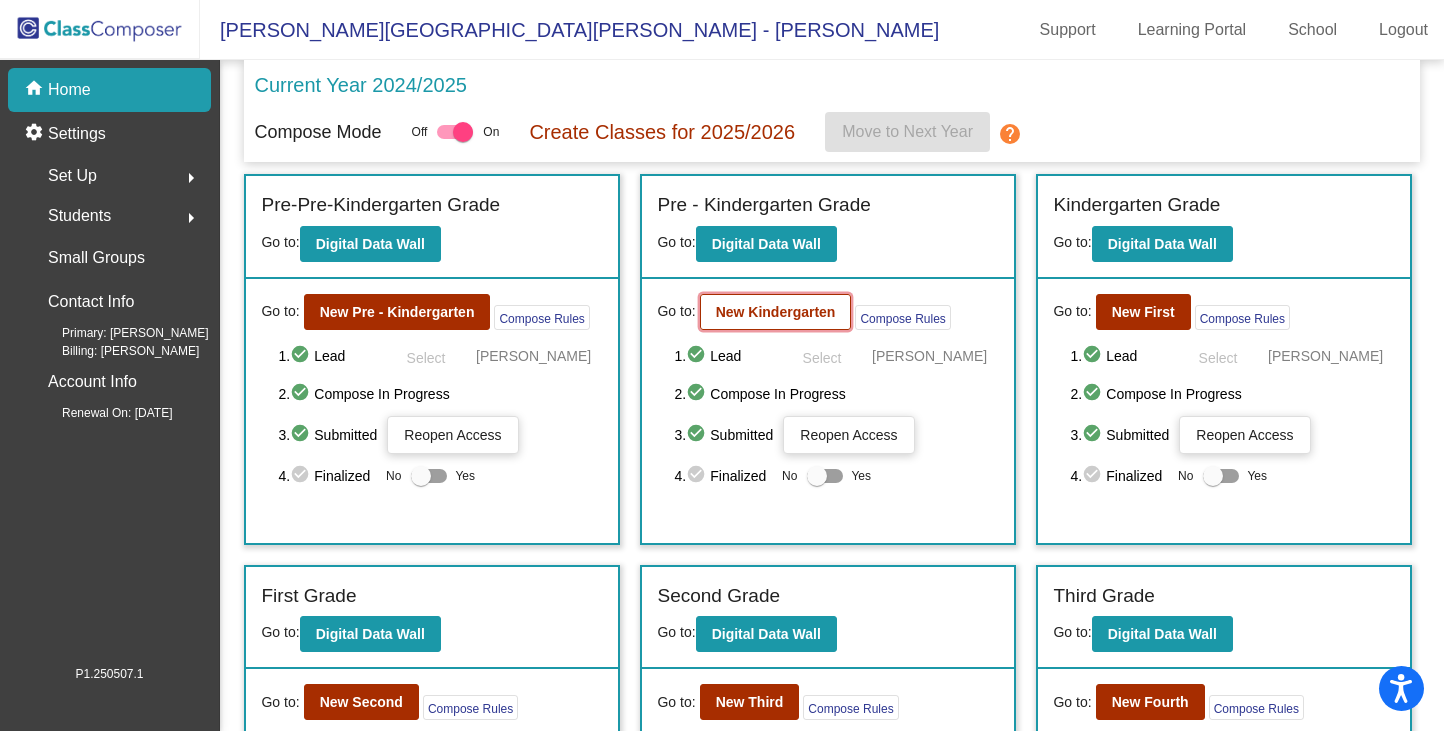 click on "New Kindergarten" 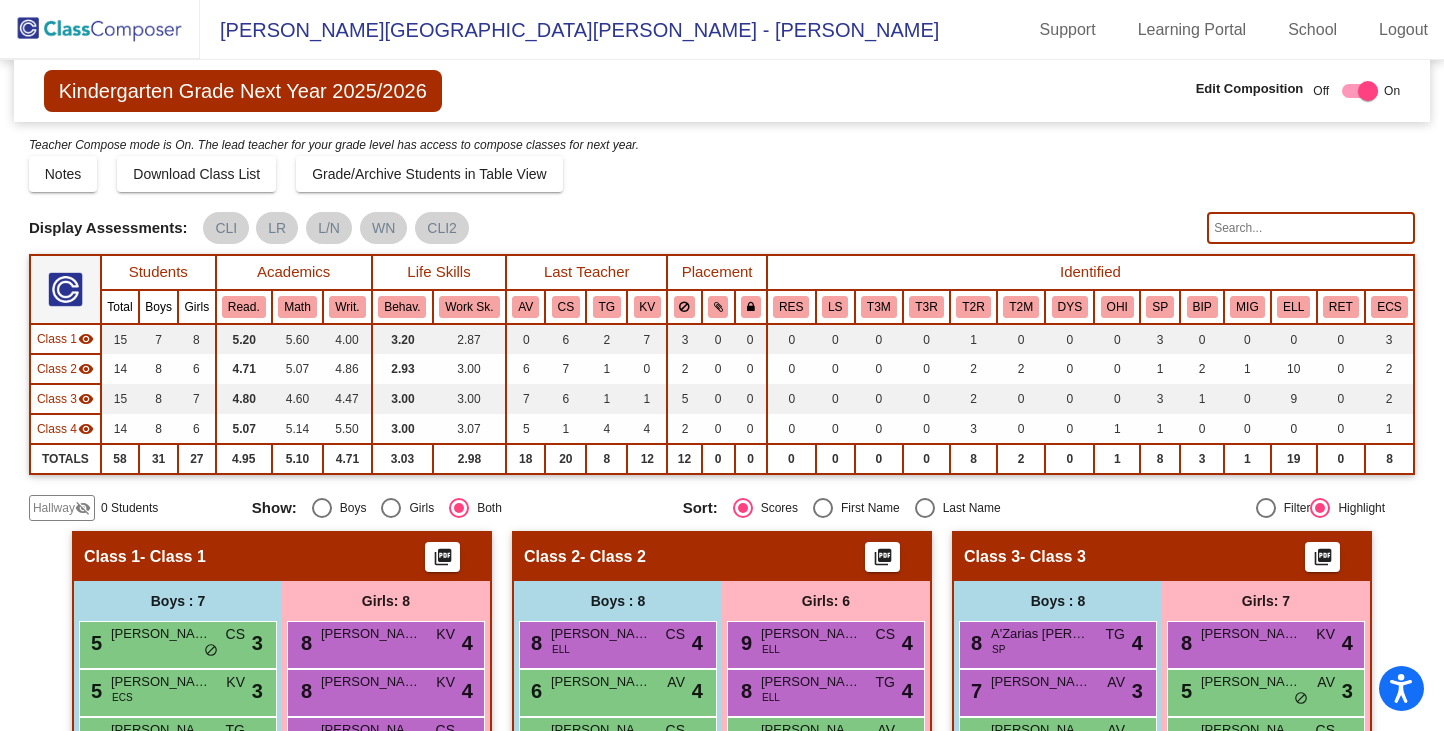 click on "Hallway   - Hallway Class  picture_as_pdf  Add Student  First Name Last Name Student Id  (Recommended)   Boy   Girl   Non Binary Add Close  Boys : 0    No Students   Girls: 0   No Students   Class 1   - Class 1  picture_as_pdf  Add Student  First Name Last Name Student Id  (Recommended)   Boy   Girl   Non Binary Add Close  Boys : 7  5 David Ramirez CS lock do_not_disturb_alt 3 5 Samuel Brazeal ECS KV lock do_not_disturb_alt 3 5 Steven McGaha SP ECS TG lock do_not_disturb_alt 3 2 Tristan Regalado KV lock do_not_disturb_alt 4 8 Mason Hilt CS lock do_not_disturb_alt 2 5 Randal Sidney Cagel KV lock do_not_disturb_alt 2 2 Jedidiah Morrison SP ECS TG lock do_not_disturb_alt 1 Girls: 8 8 Dovey McKinney KV lock do_not_disturb_alt 4 8 Olivia Fonseca KV lock do_not_disturb_alt 4 8 Taylor Hecox CS lock do_not_disturb_alt 3 5 Shania Bland KV lock do_not_disturb_alt 4 5 Darla Bullard CS lock do_not_disturb_alt 4 5 Remy Williams CS lock do_not_disturb_alt 4 5 Baylee Stewart CS lock do_not_disturb_alt 4 2 T2R SP KV 3" 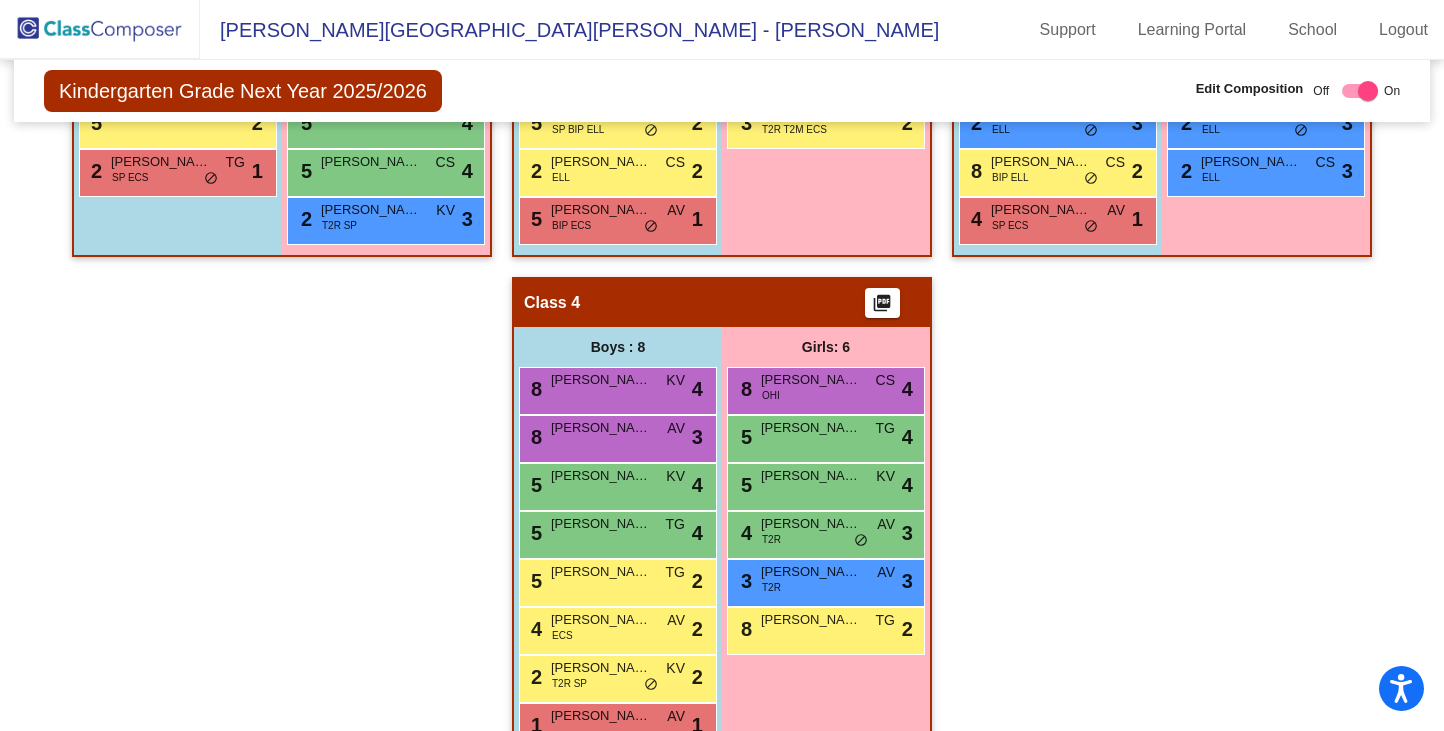 scroll, scrollTop: 811, scrollLeft: 0, axis: vertical 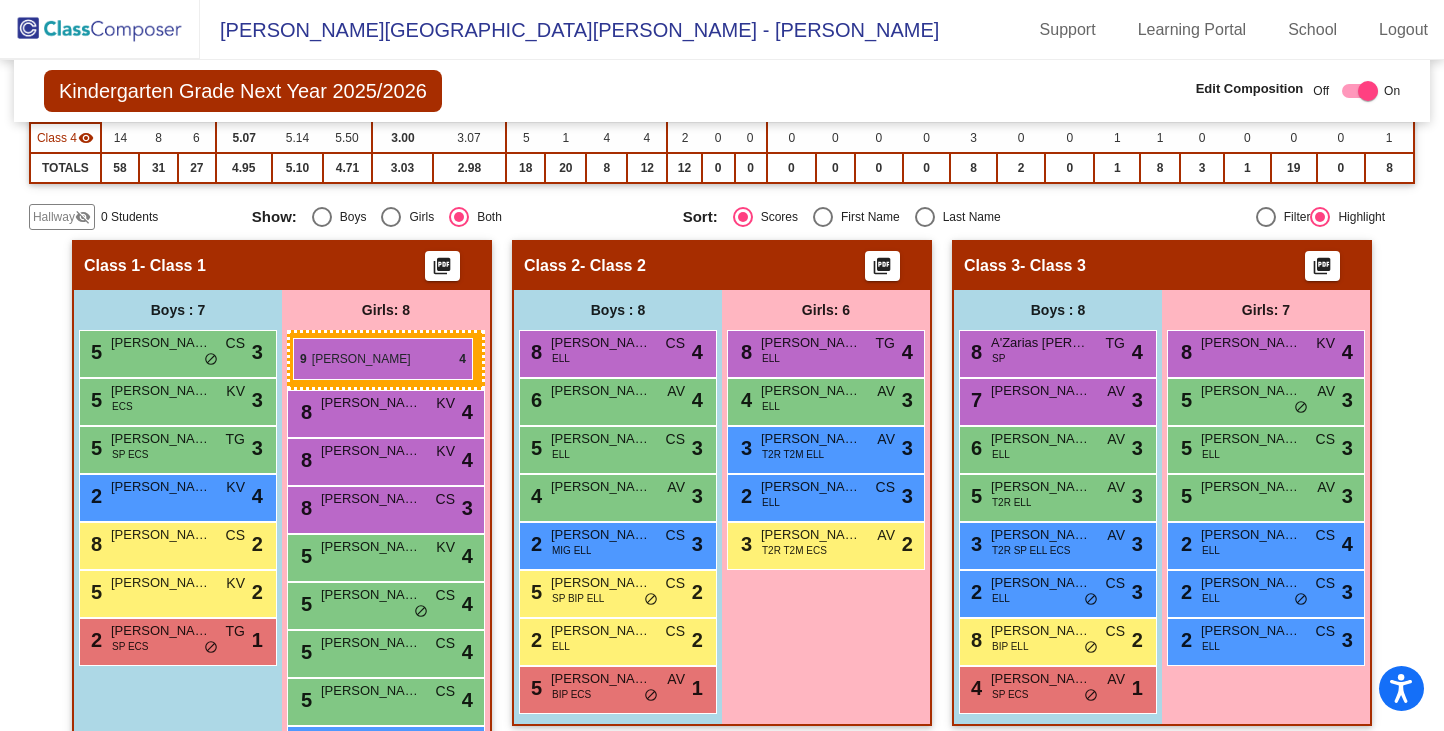 drag, startPoint x: 790, startPoint y: 345, endPoint x: 293, endPoint y: 338, distance: 497.0493 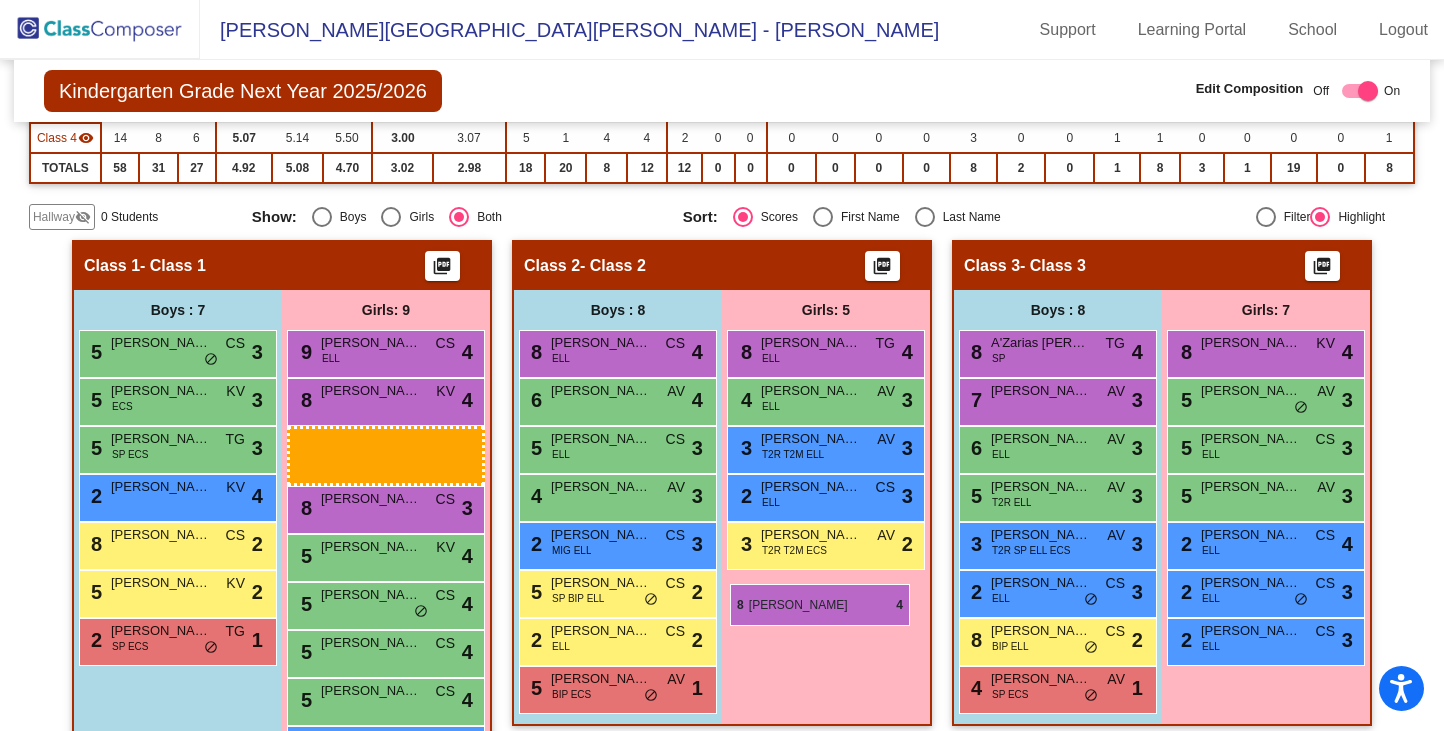 drag, startPoint x: 325, startPoint y: 395, endPoint x: 730, endPoint y: 583, distance: 446.50757 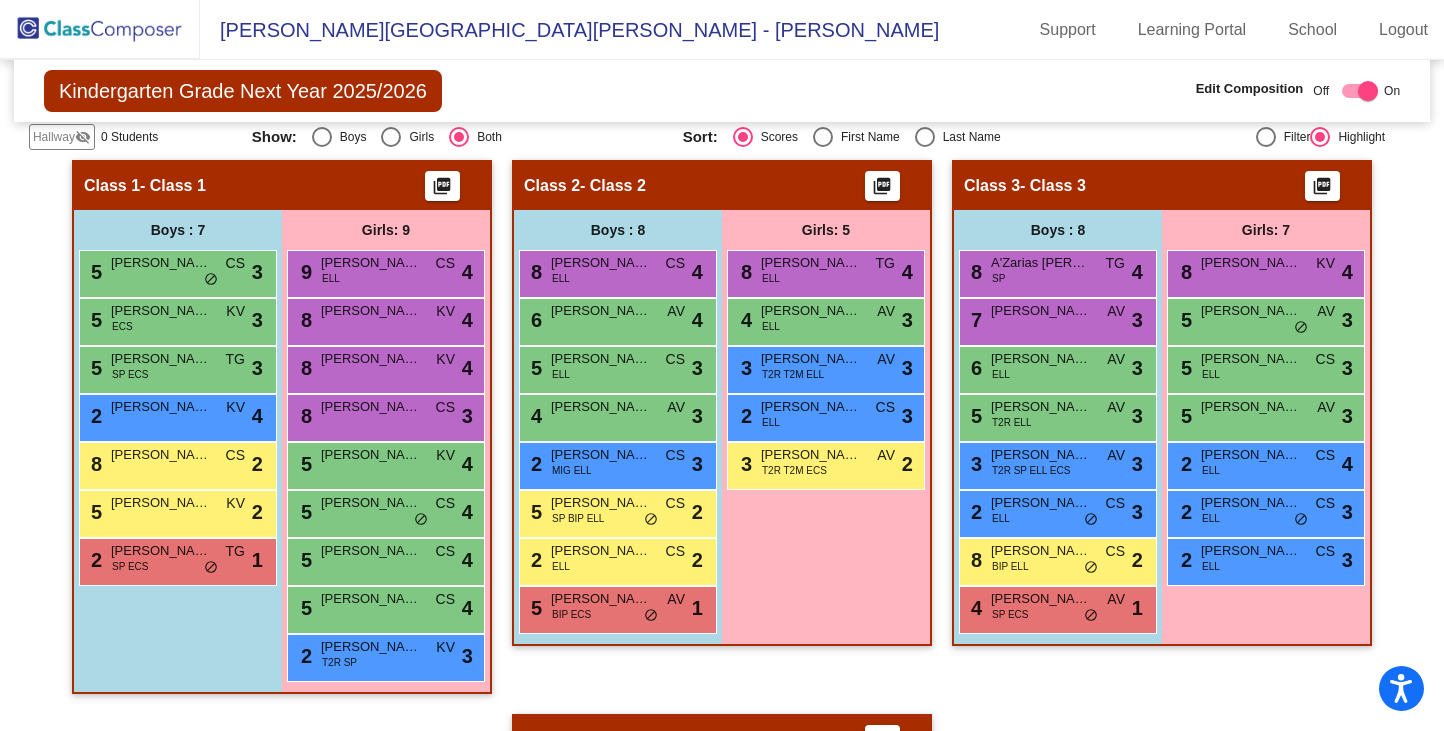 scroll, scrollTop: 331, scrollLeft: 0, axis: vertical 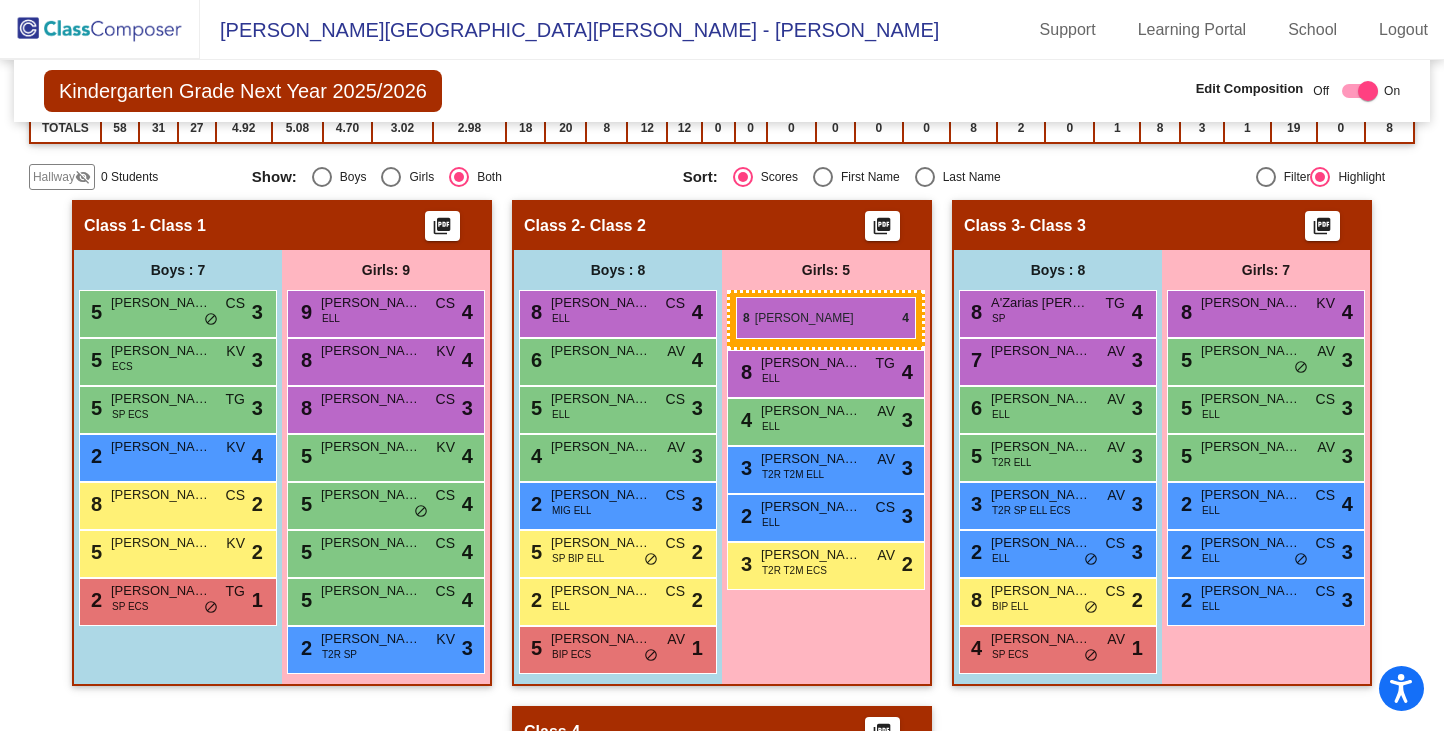 drag, startPoint x: 394, startPoint y: 362, endPoint x: 736, endPoint y: 296, distance: 348.3102 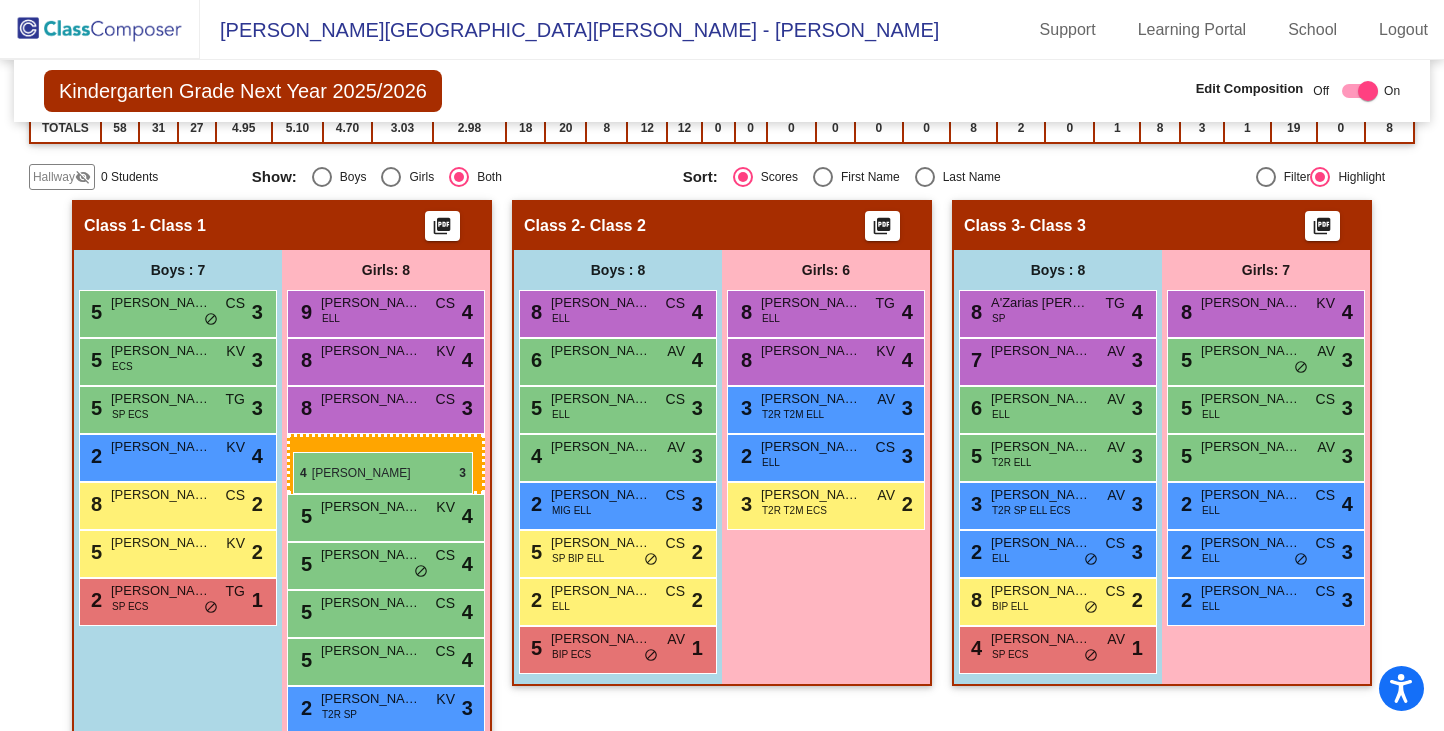 drag, startPoint x: 785, startPoint y: 409, endPoint x: 293, endPoint y: 451, distance: 493.78943 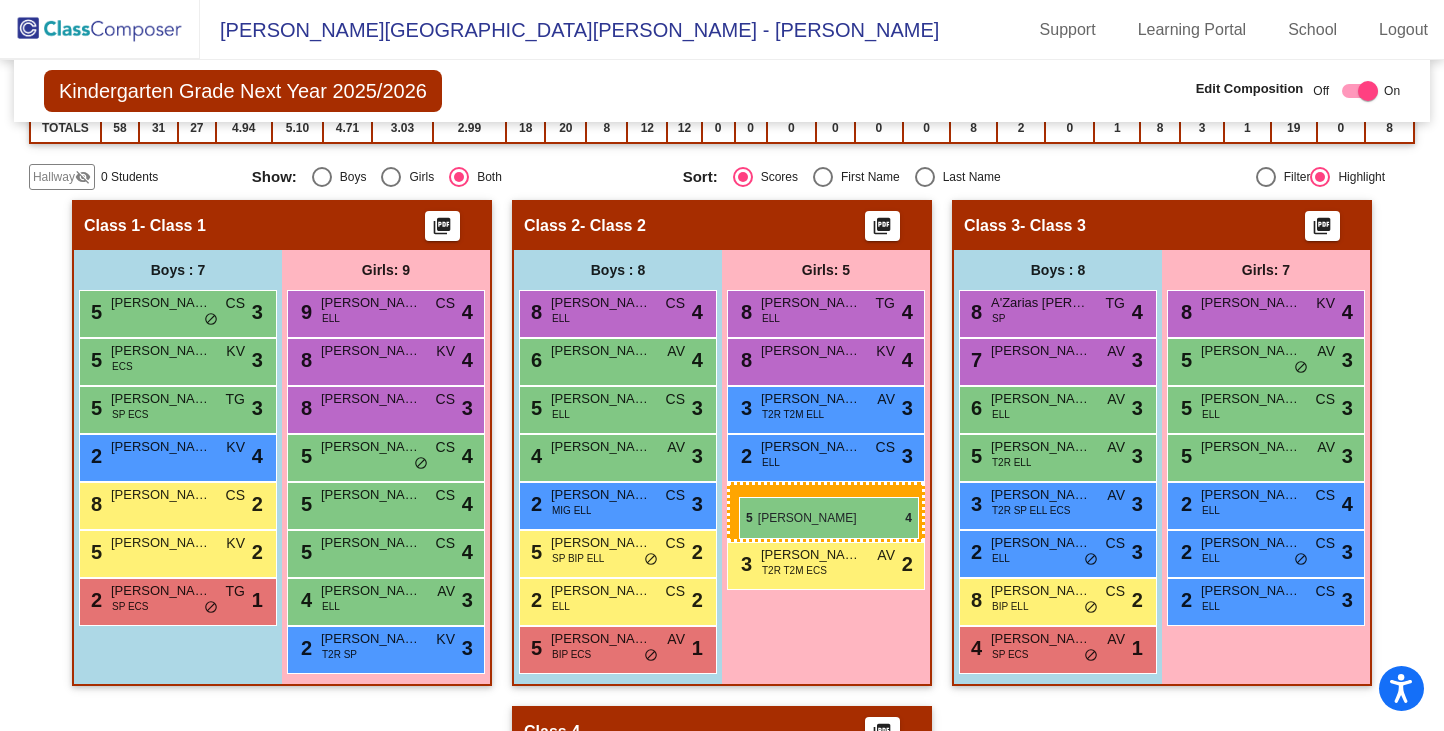 drag, startPoint x: 348, startPoint y: 460, endPoint x: 739, endPoint y: 497, distance: 392.74673 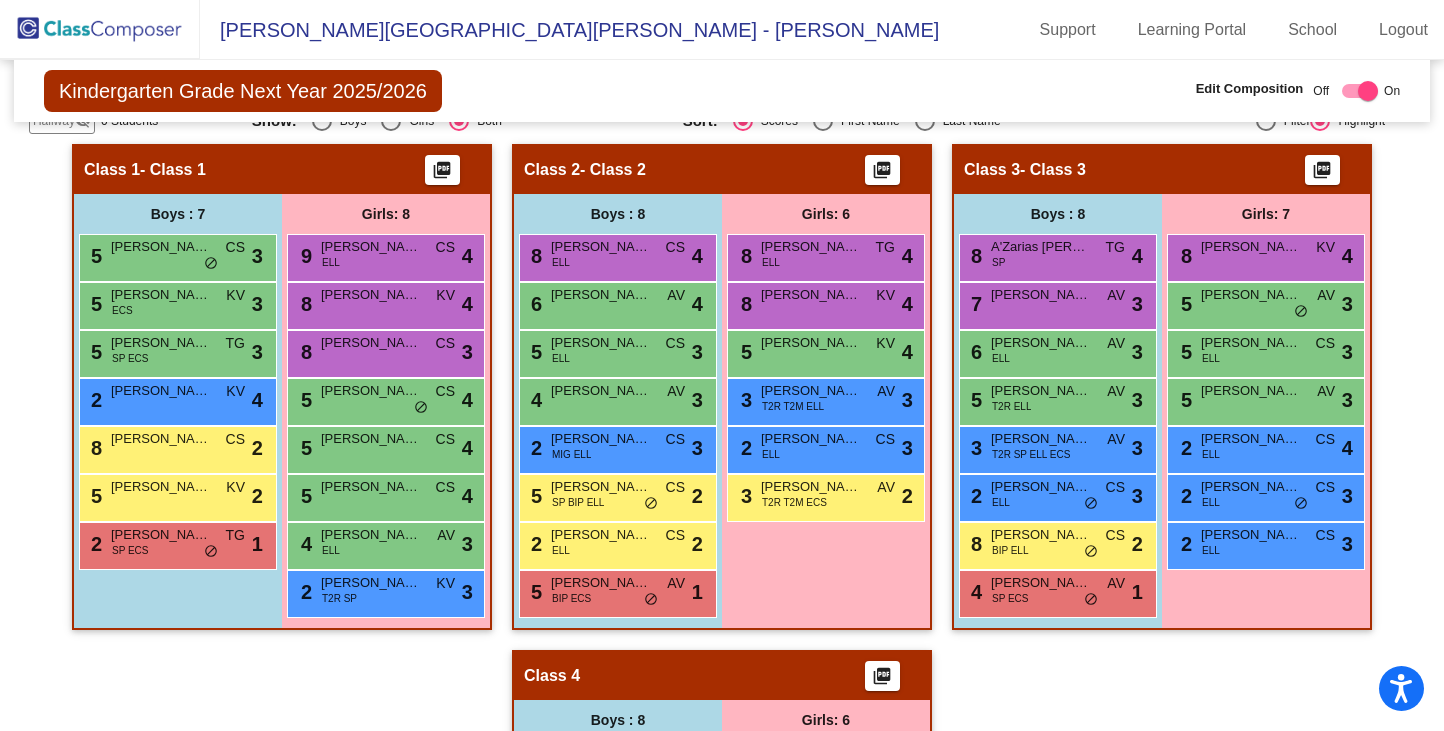 scroll, scrollTop: 394, scrollLeft: 0, axis: vertical 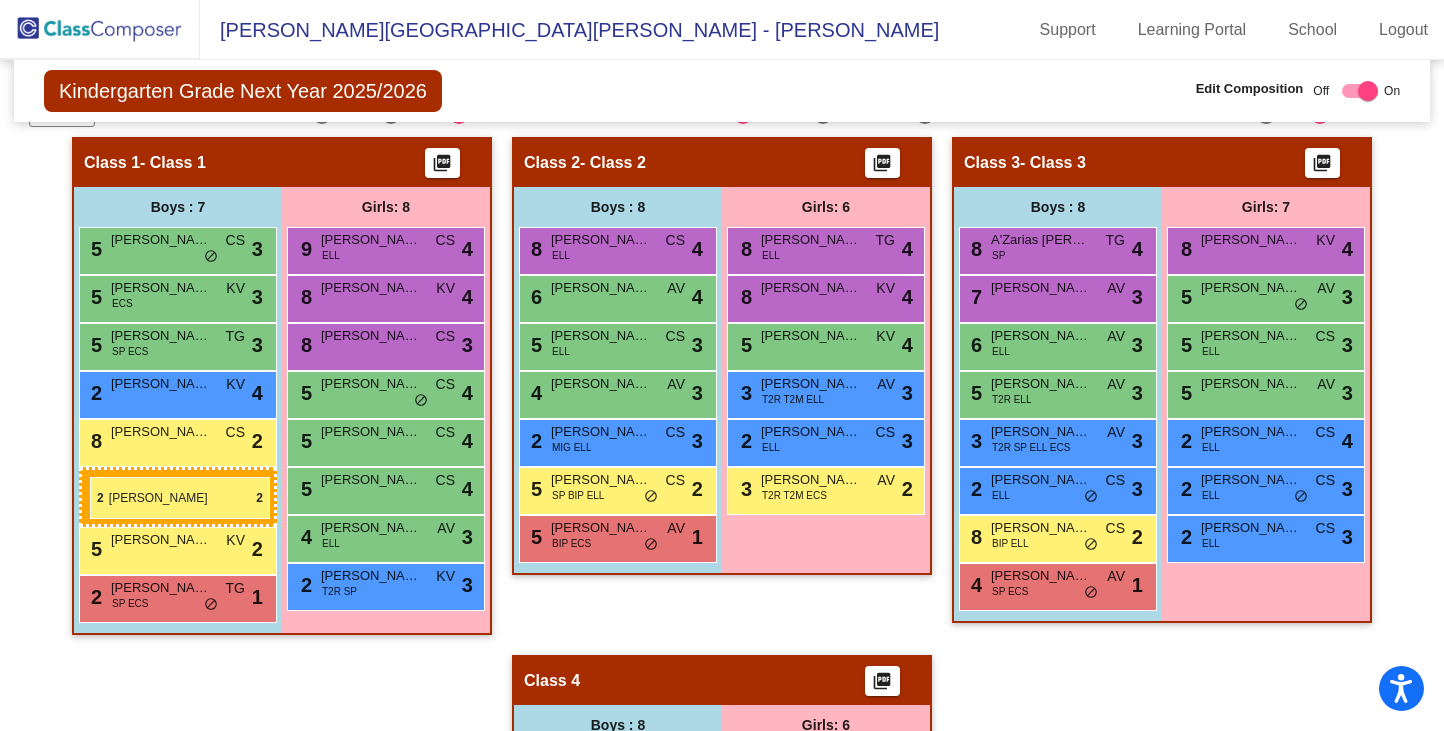 drag, startPoint x: 598, startPoint y: 545, endPoint x: 85, endPoint y: 474, distance: 517.88995 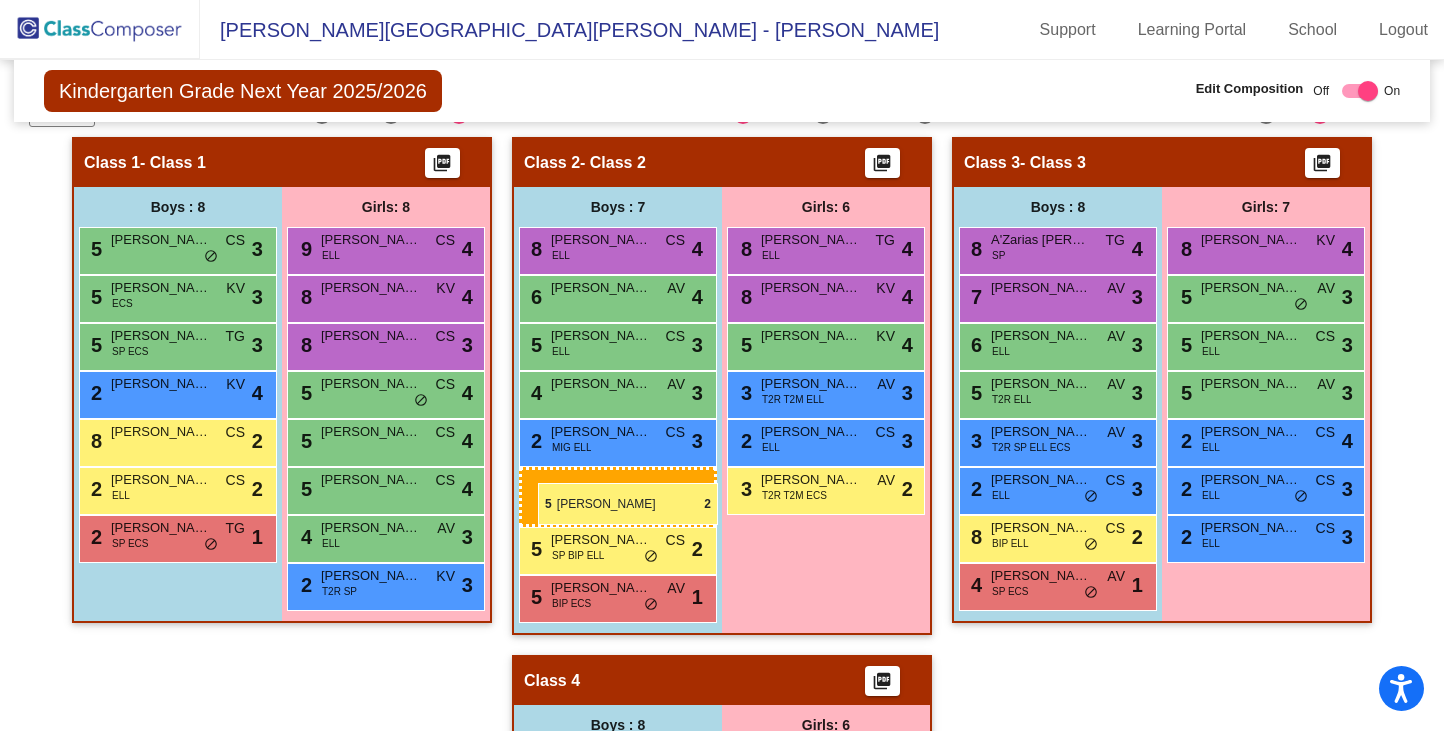 drag, startPoint x: 133, startPoint y: 484, endPoint x: 538, endPoint y: 482, distance: 405.00494 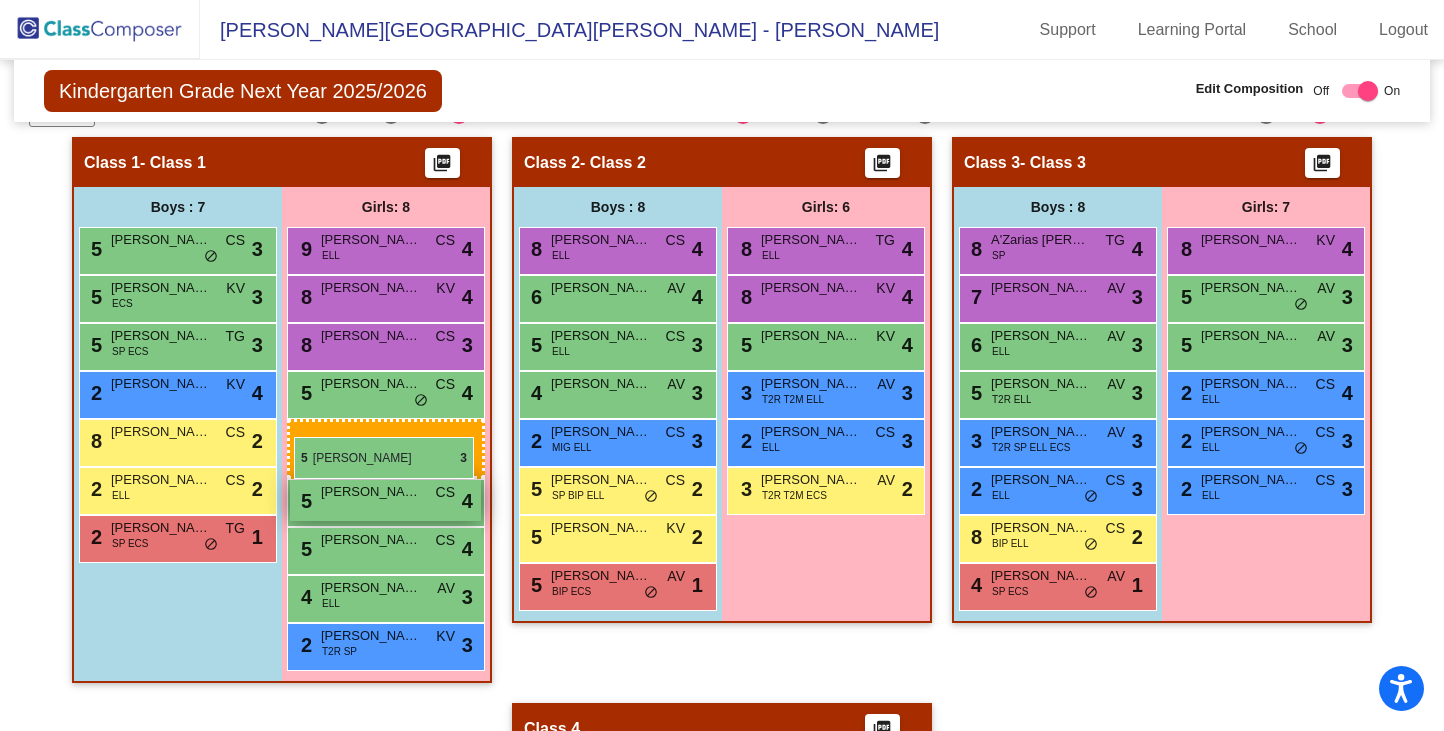 drag, startPoint x: 1249, startPoint y: 339, endPoint x: 293, endPoint y: 436, distance: 960.90845 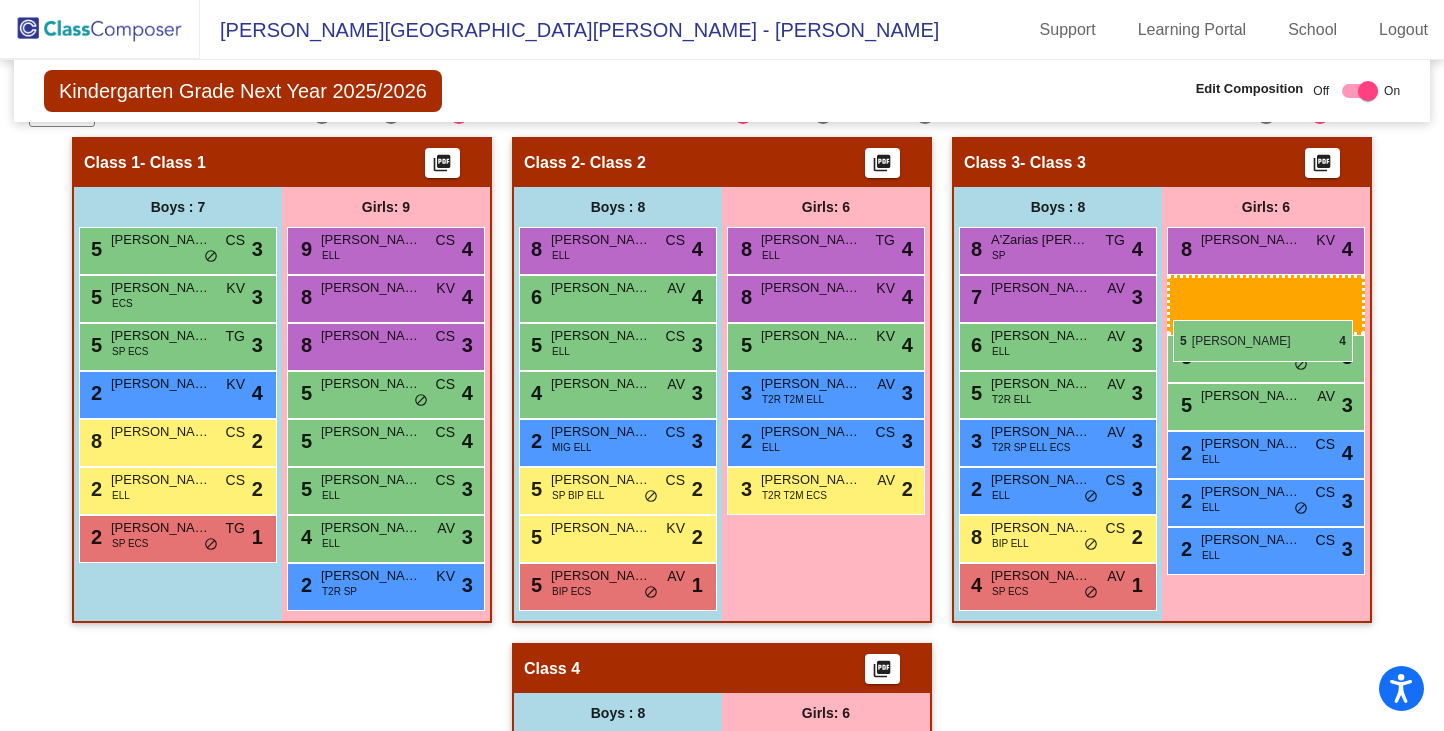 drag, startPoint x: 335, startPoint y: 439, endPoint x: 1173, endPoint y: 319, distance: 846.5483 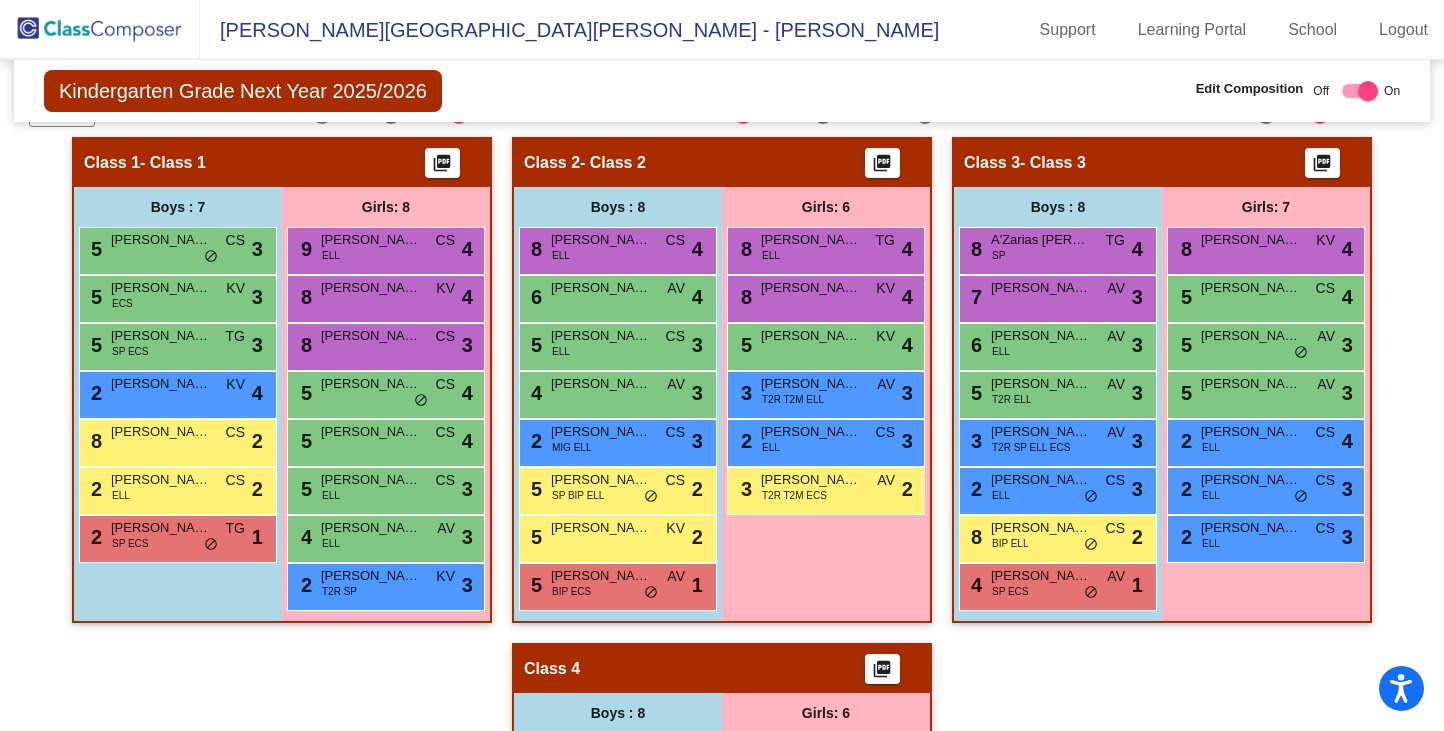 click on "Hallway   - Hallway Class  picture_as_pdf  Add Student  First Name Last Name Student Id  (Recommended)   Boy   Girl   Non Binary Add Close  Boys : 0    No Students   Girls: 0   No Students   Class 1   - Class 1  picture_as_pdf  Add Student  First Name Last Name Student Id  (Recommended)   Boy   Girl   Non Binary Add Close  Boys : 7  5 David Ramirez CS lock do_not_disturb_alt 3 5 Samuel Brazeal ECS KV lock do_not_disturb_alt 3 5 Steven McGaha SP ECS TG lock do_not_disturb_alt 3 2 Tristan Regalado KV lock do_not_disturb_alt 4 8 Mason Hilt CS lock do_not_disturb_alt 2 2 Adriel Rosas ELL CS lock do_not_disturb_alt 2 2 Jedidiah Morrison SP ECS TG lock do_not_disturb_alt 1 Girls: 8 9 Isabella Velazquez ELL CS lock do_not_disturb_alt 4 8 Olivia Fonseca KV lock do_not_disturb_alt 4 8 Taylor Hecox CS lock do_not_disturb_alt 3 5 Darla Bullard CS lock do_not_disturb_alt 4 5 Baylee Stewart CS lock do_not_disturb_alt 4 5 Alexa Espinoza ELL CS lock do_not_disturb_alt 3 4 Evelyn Reyes ELL AV lock do_not_disturb_alt 3" 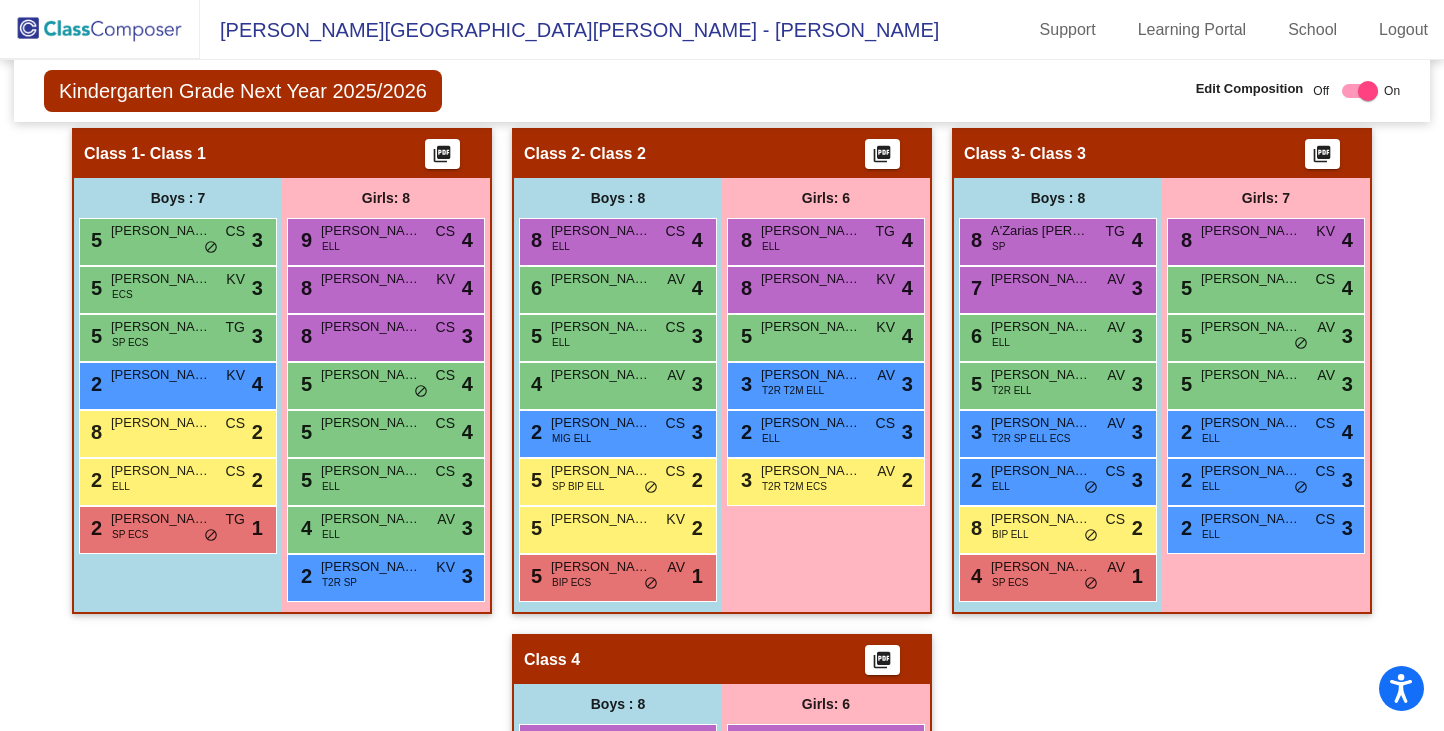scroll, scrollTop: 399, scrollLeft: 0, axis: vertical 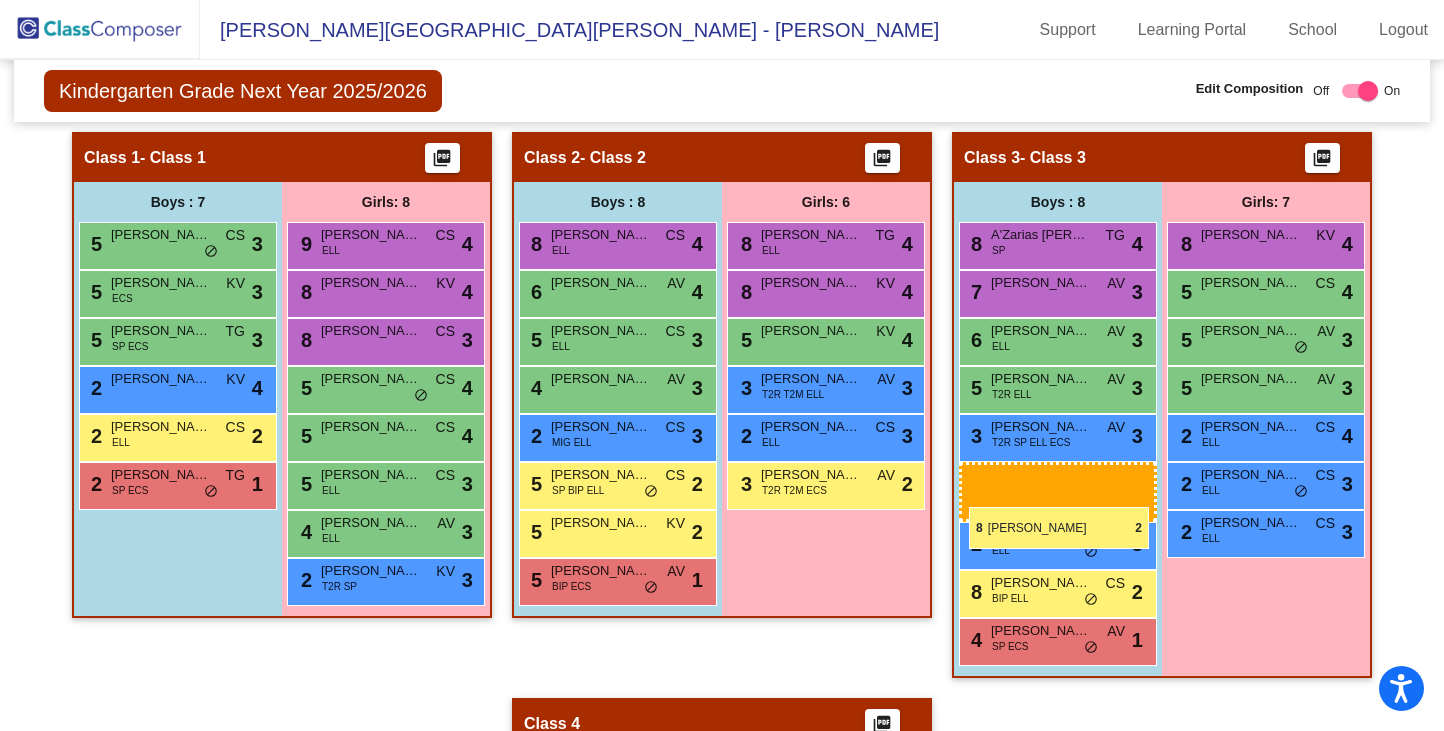 drag, startPoint x: 175, startPoint y: 437, endPoint x: 969, endPoint y: 507, distance: 797.07965 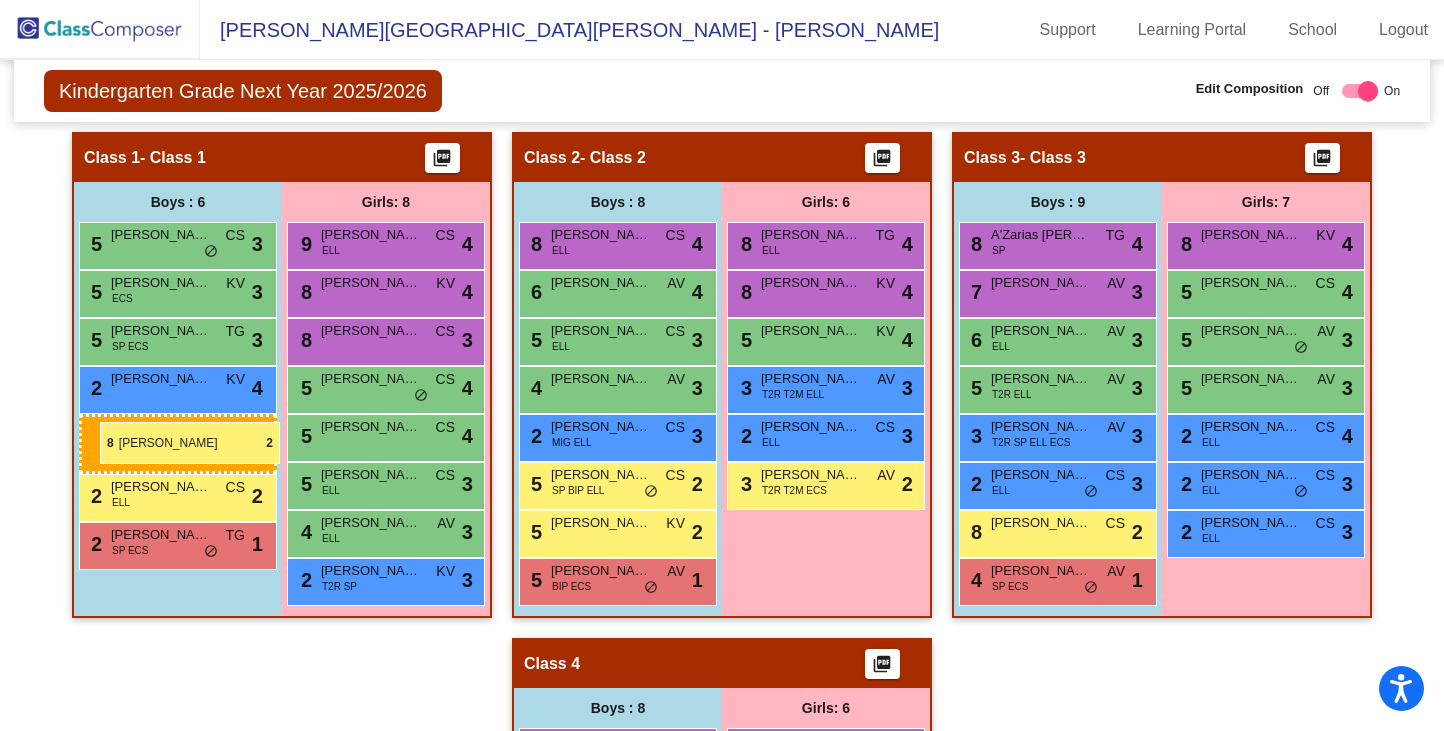 drag, startPoint x: 1027, startPoint y: 532, endPoint x: 100, endPoint y: 422, distance: 933.5036 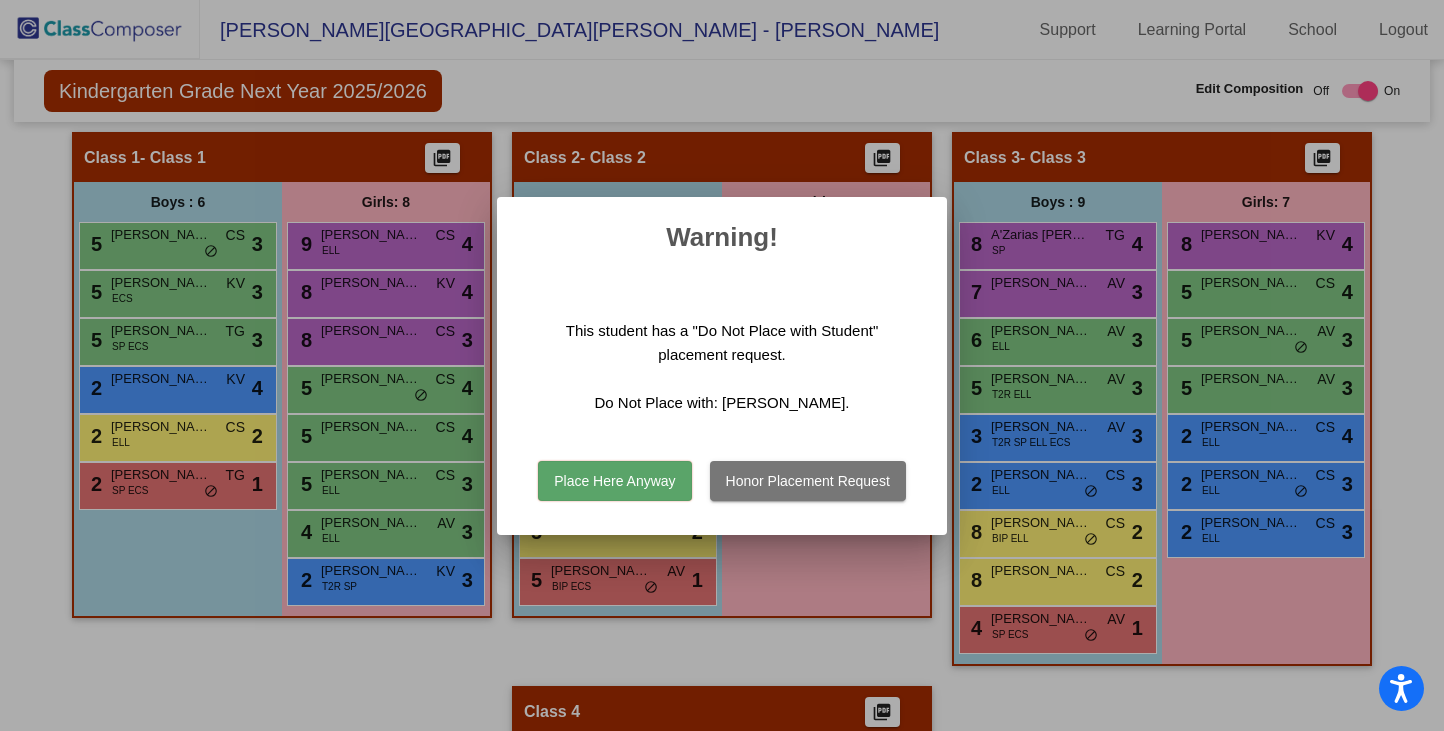 click on "Place Here Anyway" at bounding box center [614, 481] 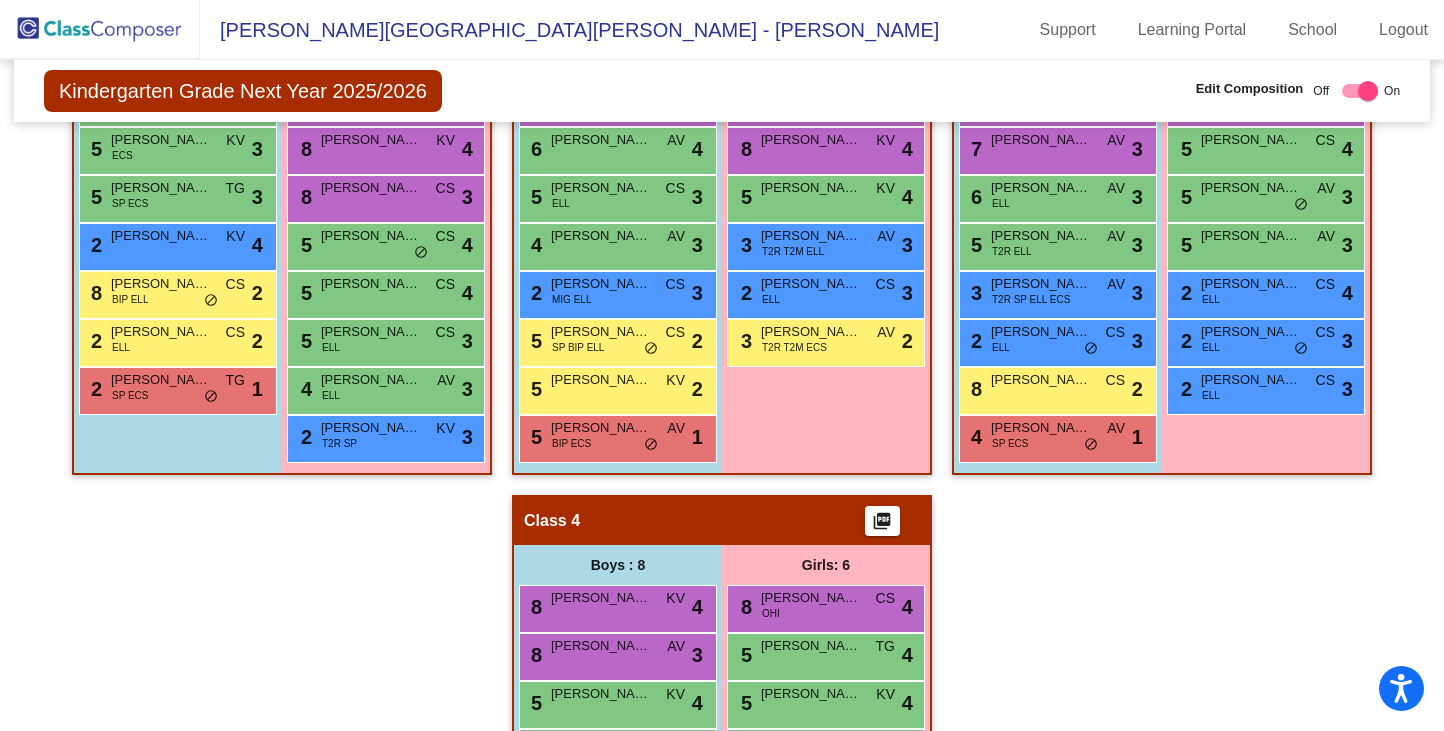 scroll, scrollTop: 539, scrollLeft: 0, axis: vertical 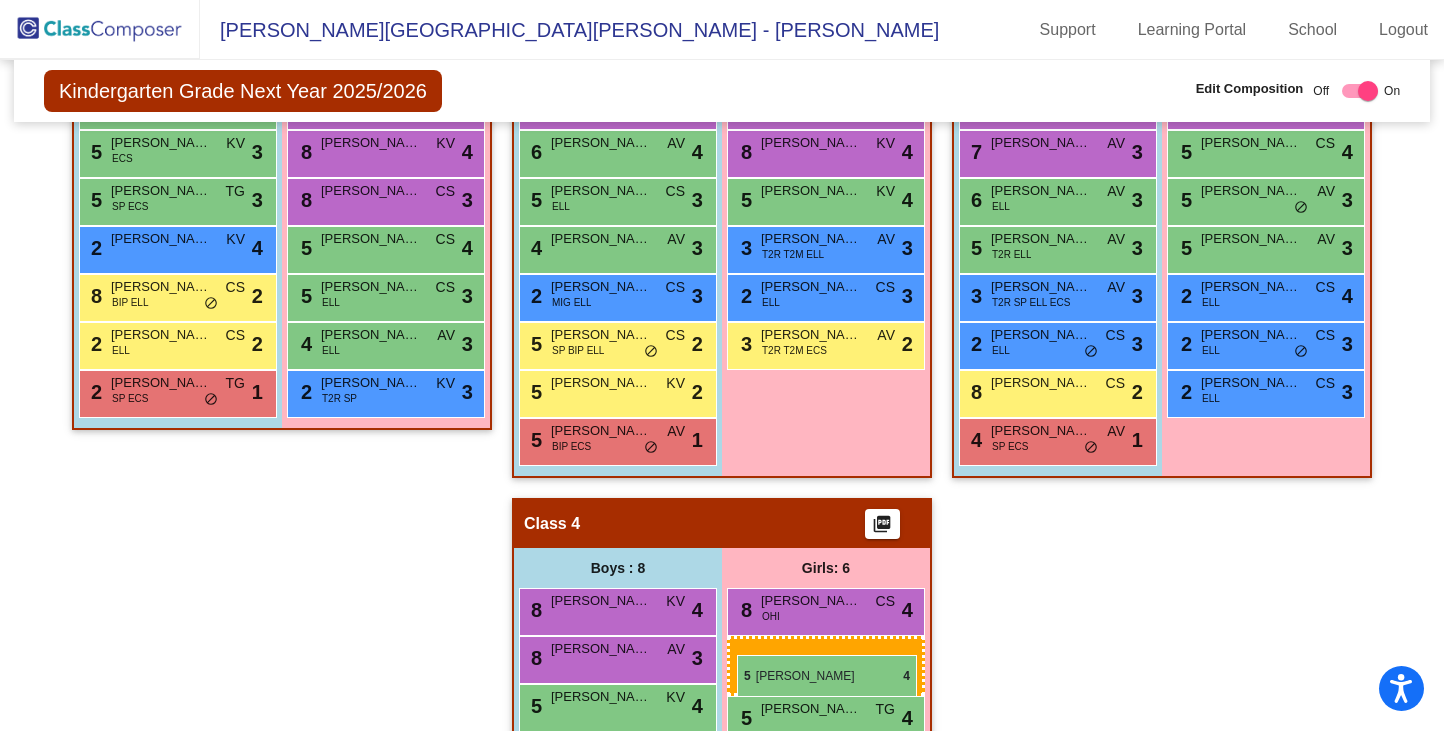 drag, startPoint x: 359, startPoint y: 253, endPoint x: 737, endPoint y: 654, distance: 551.07623 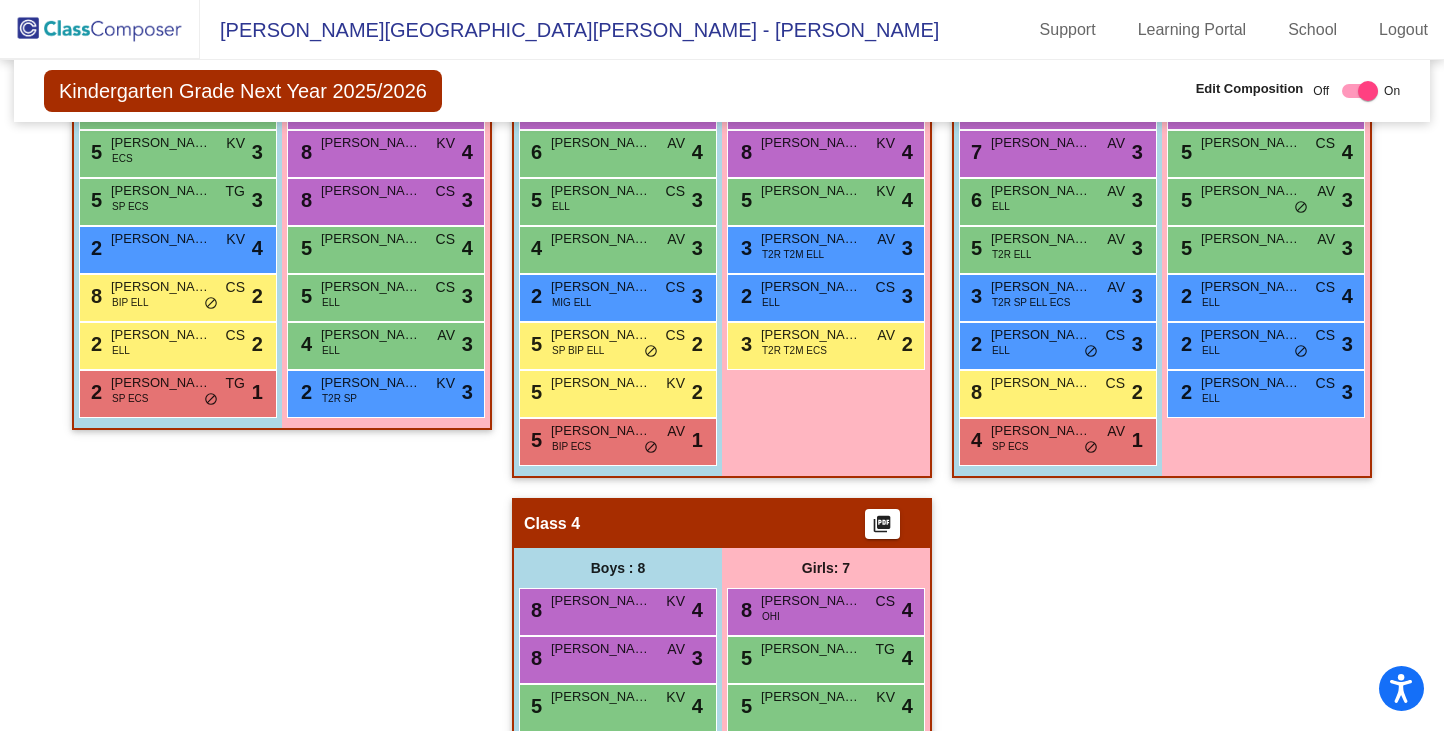 click on "Hallway   - Hallway Class  picture_as_pdf  Add Student  First Name Last Name Student Id  (Recommended)   Boy   Girl   Non Binary Add Close  Boys : 0    No Students   Girls: 0   No Students   Class 1   - Class 1  picture_as_pdf  Add Student  First Name Last Name Student Id  (Recommended)   Boy   Girl   Non Binary Add Close  Boys : 7  5 David Ramirez CS lock do_not_disturb_alt 3 5 Samuel Brazeal ECS KV lock do_not_disturb_alt 3 5 Steven McGaha SP ECS TG lock do_not_disturb_alt 3 2 Tristan Regalado KV lock do_not_disturb_alt 4 8 Daviel Gonzalez BIP ELL CS lock do_not_disturb_alt 2 2 Adriel Rosas ELL CS lock do_not_disturb_alt 2 2 Jedidiah Morrison SP ECS TG lock do_not_disturb_alt 1 Girls: 7 9 Isabella Velazquez ELL CS lock do_not_disturb_alt 4 8 Olivia Fonseca KV lock do_not_disturb_alt 4 8 Taylor Hecox CS lock do_not_disturb_alt 3 5 Baylee Stewart CS lock do_not_disturb_alt 4 5 Alexa Espinoza ELL CS lock do_not_disturb_alt 3 4 Evelyn Reyes ELL AV lock do_not_disturb_alt 3 2 Kami Rodriguez T2R SP KV lock" 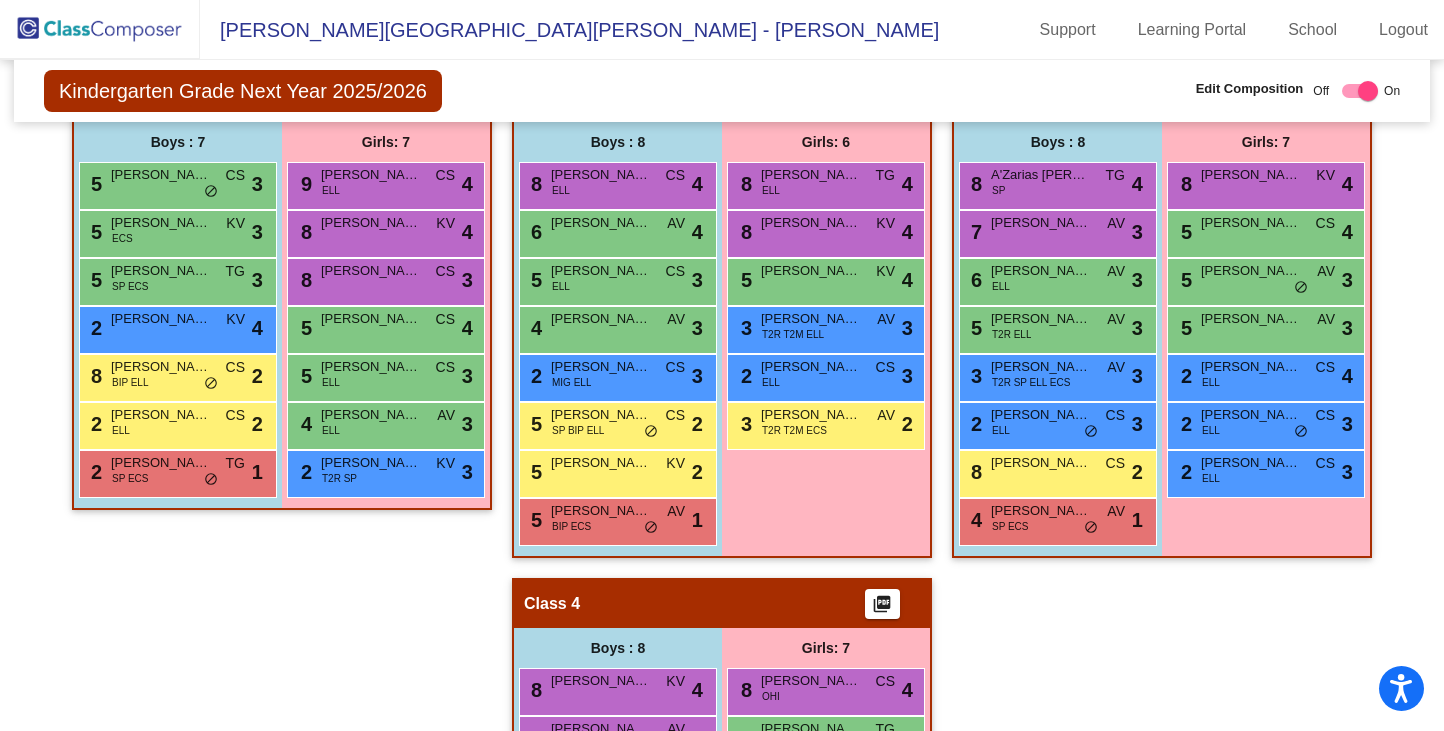 scroll, scrollTop: 419, scrollLeft: 0, axis: vertical 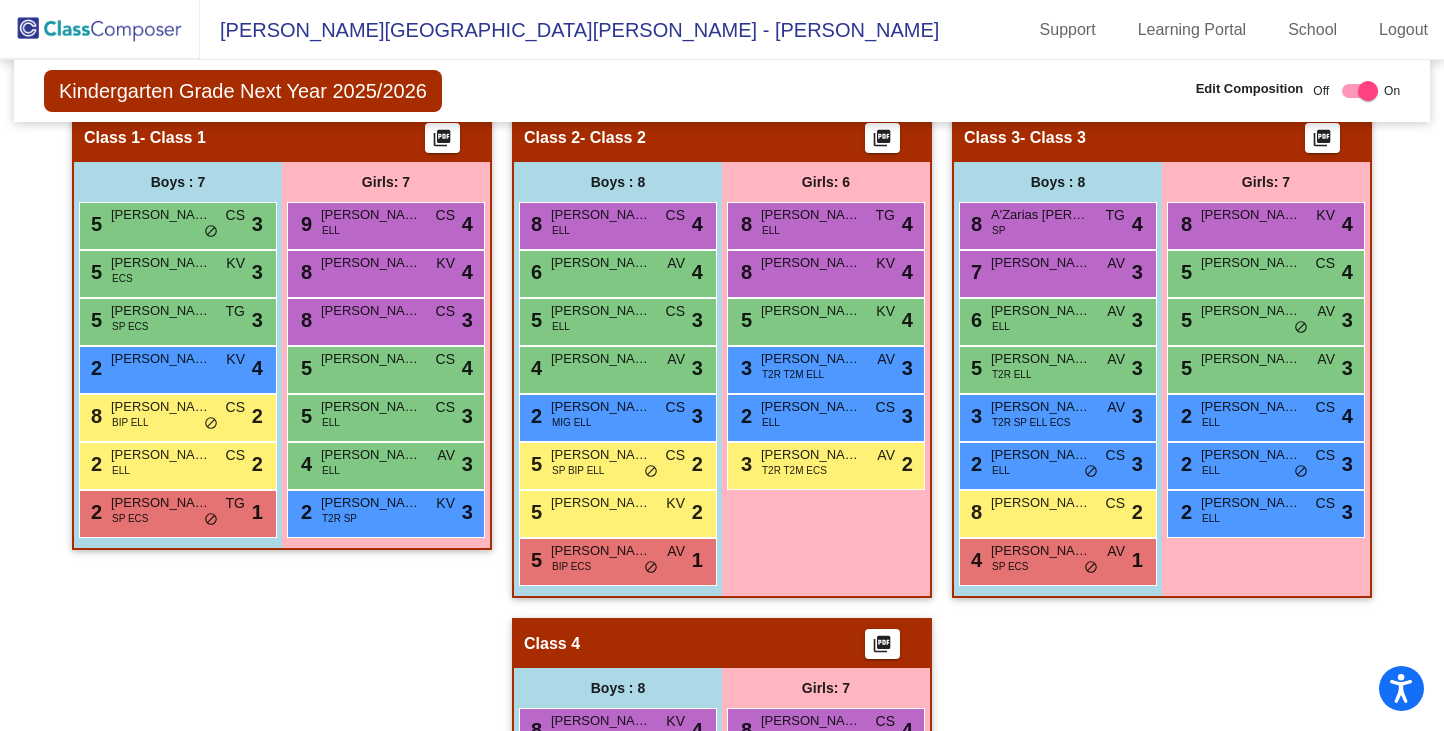 click on "Hallway   - Hallway Class  picture_as_pdf  Add Student  First Name Last Name Student Id  (Recommended)   Boy   Girl   Non Binary Add Close  Boys : 0    No Students   Girls: 0   No Students   Class 1   - Class 1  picture_as_pdf  Add Student  First Name Last Name Student Id  (Recommended)   Boy   Girl   Non Binary Add Close  Boys : 7  5 David Ramirez CS lock do_not_disturb_alt 3 5 Samuel Brazeal ECS KV lock do_not_disturb_alt 3 5 Steven McGaha SP ECS TG lock do_not_disturb_alt 3 2 Tristan Regalado KV lock do_not_disturb_alt 4 8 Daviel Gonzalez BIP ELL CS lock do_not_disturb_alt 2 2 Adriel Rosas ELL CS lock do_not_disturb_alt 2 2 Jedidiah Morrison SP ECS TG lock do_not_disturb_alt 1 Girls: 7 9 Isabella Velazquez ELL CS lock do_not_disturb_alt 4 8 Olivia Fonseca KV lock do_not_disturb_alt 4 8 Taylor Hecox CS lock do_not_disturb_alt 3 5 Baylee Stewart CS lock do_not_disturb_alt 4 5 Alexa Espinoza ELL CS lock do_not_disturb_alt 3 4 Evelyn Reyes ELL AV lock do_not_disturb_alt 3 2 Kami Rodriguez T2R SP KV lock" 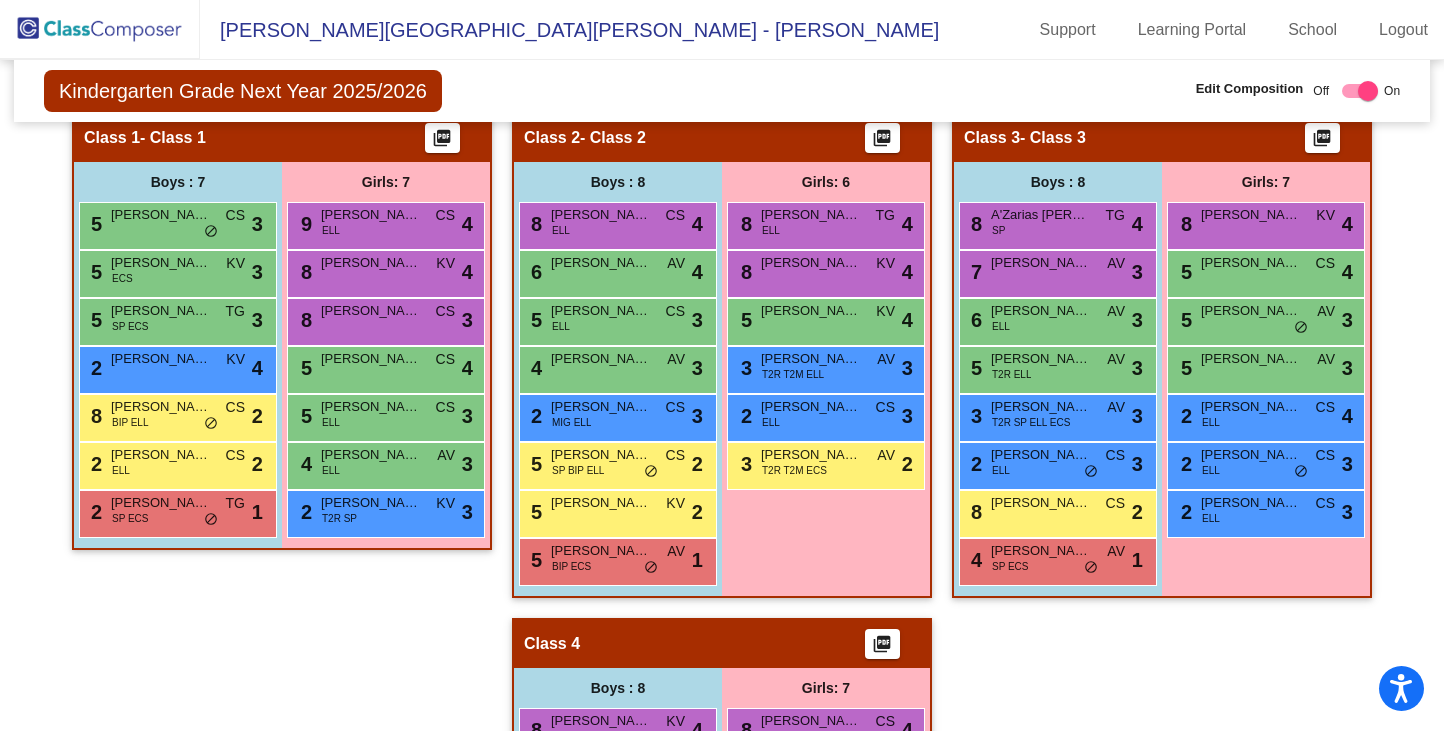 click on "Class 1   - Class 1  picture_as_pdf  Add Student  First Name Last Name Student Id  (Recommended)   Boy   Girl   Non Binary Add Close  Boys : 7  5 David Ramirez CS lock do_not_disturb_alt 3 5 Samuel Brazeal ECS KV lock do_not_disturb_alt 3 5 Steven McGaha SP ECS TG lock do_not_disturb_alt 3 2 Tristan Regalado KV lock do_not_disturb_alt 4 8 Daviel Gonzalez BIP ELL CS lock do_not_disturb_alt 2 2 Adriel Rosas ELL CS lock do_not_disturb_alt 2 2 Jedidiah Morrison SP ECS TG lock do_not_disturb_alt 1 Girls: 7 9 Isabella Velazquez ELL CS lock do_not_disturb_alt 4 8 Olivia Fonseca KV lock do_not_disturb_alt 4 8 Taylor Hecox CS lock do_not_disturb_alt 3 5 Baylee Stewart CS lock do_not_disturb_alt 4 5 Alexa Espinoza ELL CS lock do_not_disturb_alt 3 4 Evelyn Reyes ELL AV lock do_not_disturb_alt 3 2 Kami Rodriguez T2R SP KV lock do_not_disturb_alt 3" 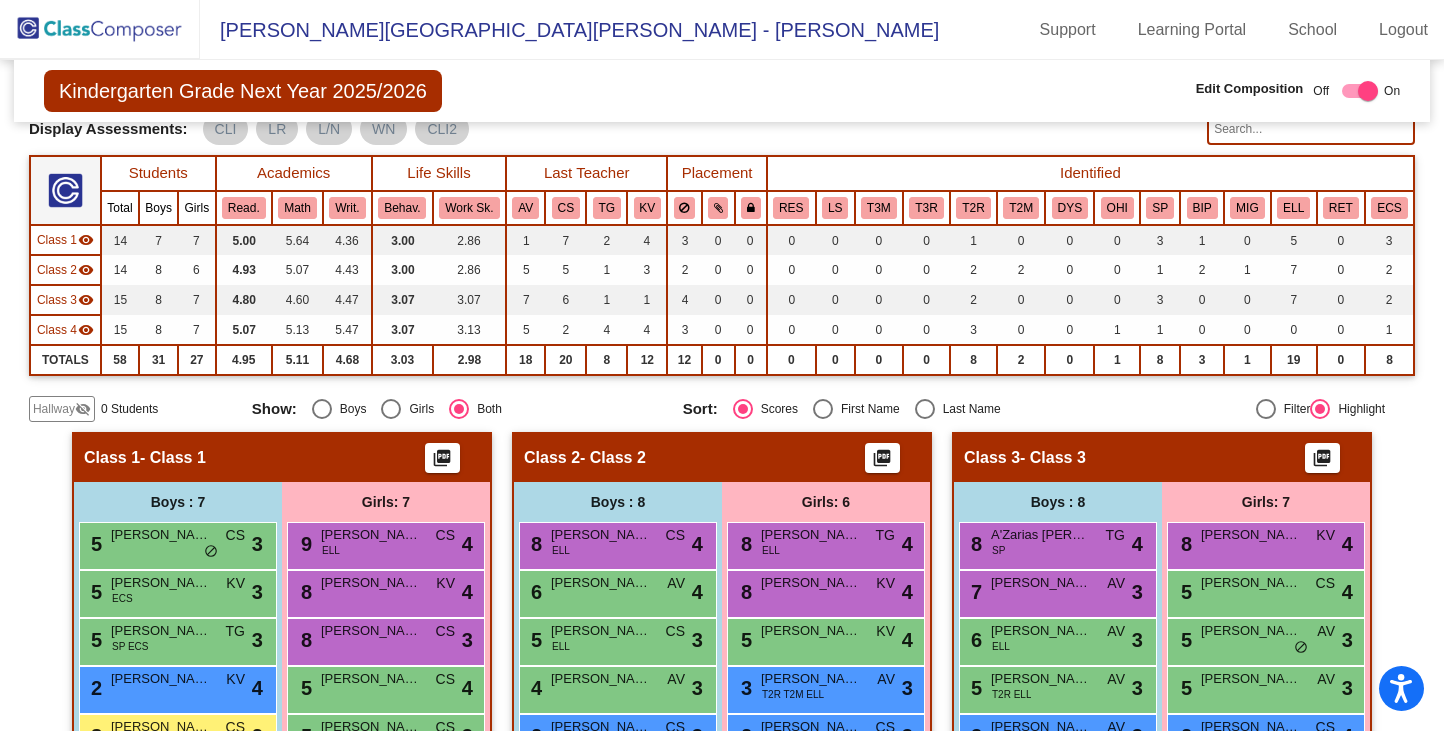 scroll, scrollTop: 2, scrollLeft: 0, axis: vertical 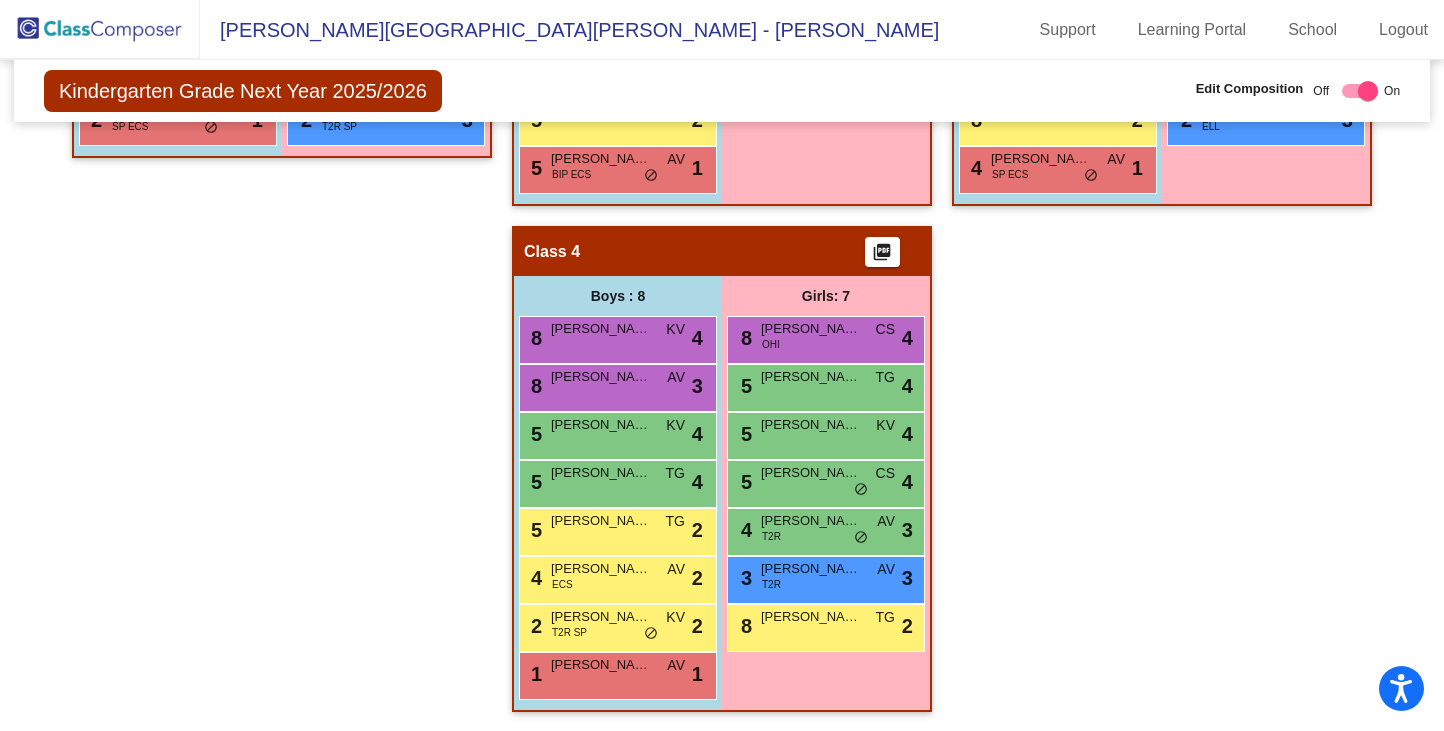 click on "Girls: 7 8 Evelynn Rodriguez OHI CS lock do_not_disturb_alt 4 5 Aubrii Campos TG lock do_not_disturb_alt 4 5 Adaline Hernandez KV lock do_not_disturb_alt 4 5 Darla Bullard CS lock do_not_disturb_alt 4 4 Camila Sanchez T2R AV lock do_not_disturb_alt 3 3 Claire Pawelek T2R AV lock do_not_disturb_alt 3 8 Dixie Caraway TG lock do_not_disturb_alt 2" at bounding box center [0, 0] 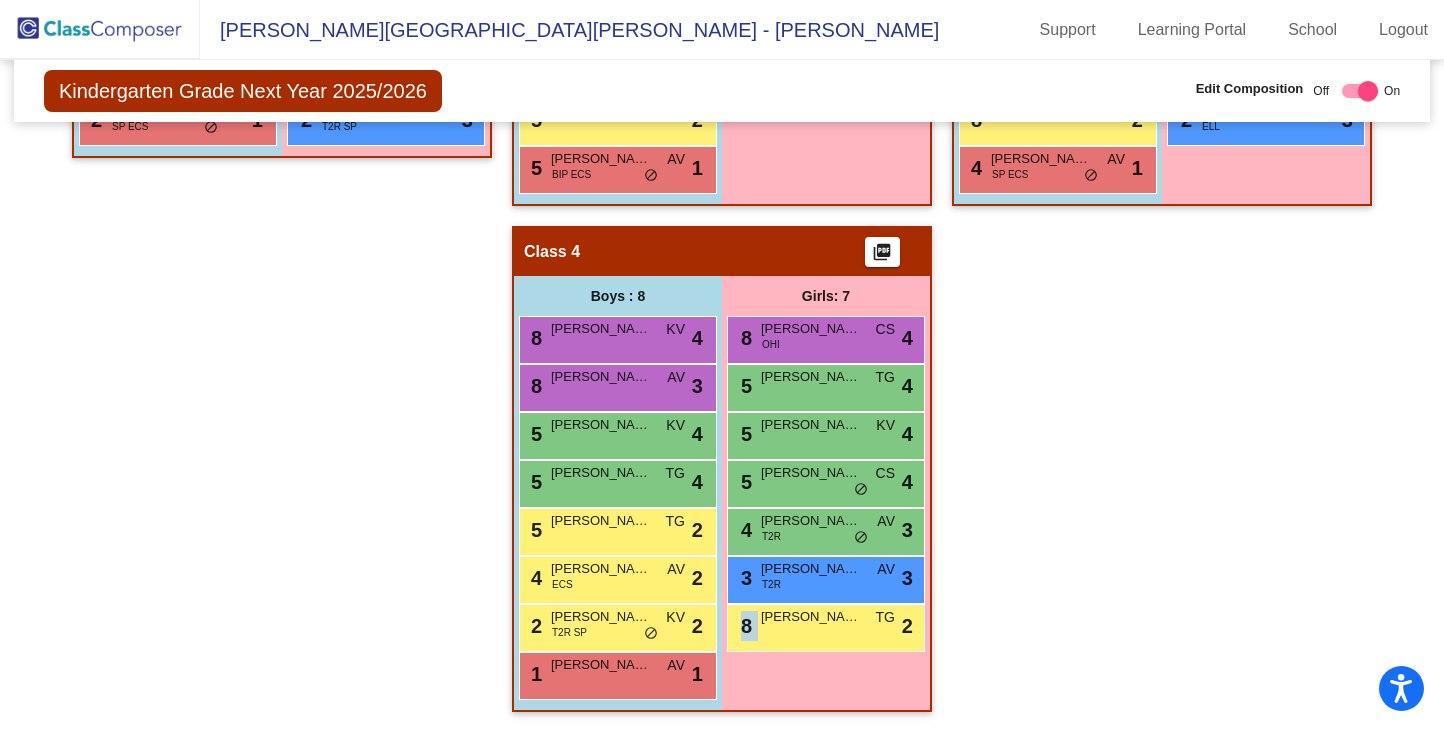 click on "Girls: 7 8 Evelynn Rodriguez OHI CS lock do_not_disturb_alt 4 5 Aubrii Campos TG lock do_not_disturb_alt 4 5 Adaline Hernandez KV lock do_not_disturb_alt 4 5 Darla Bullard CS lock do_not_disturb_alt 4 4 Camila Sanchez T2R AV lock do_not_disturb_alt 3 3 Claire Pawelek T2R AV lock do_not_disturb_alt 3 8 Dixie Caraway TG lock do_not_disturb_alt 2" at bounding box center (0, 0) 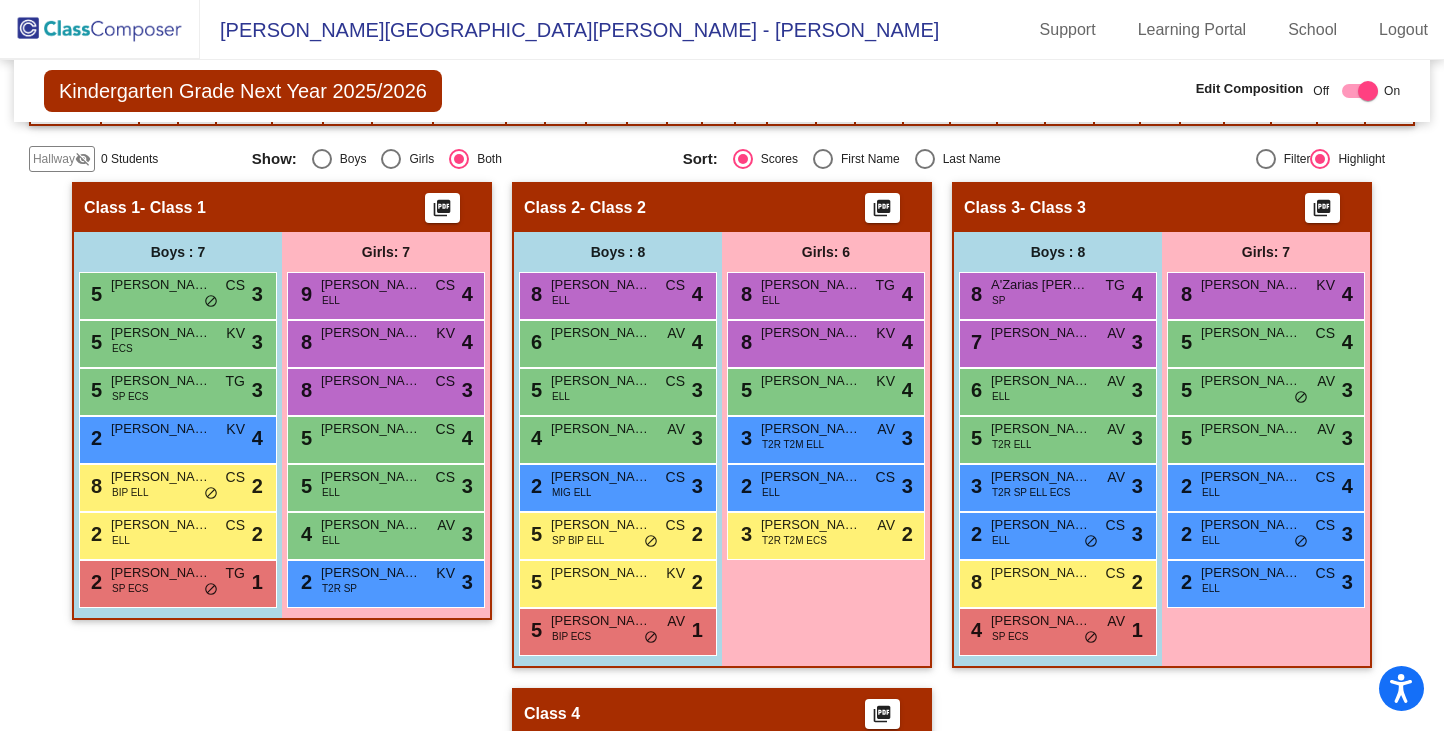 scroll, scrollTop: 347, scrollLeft: 0, axis: vertical 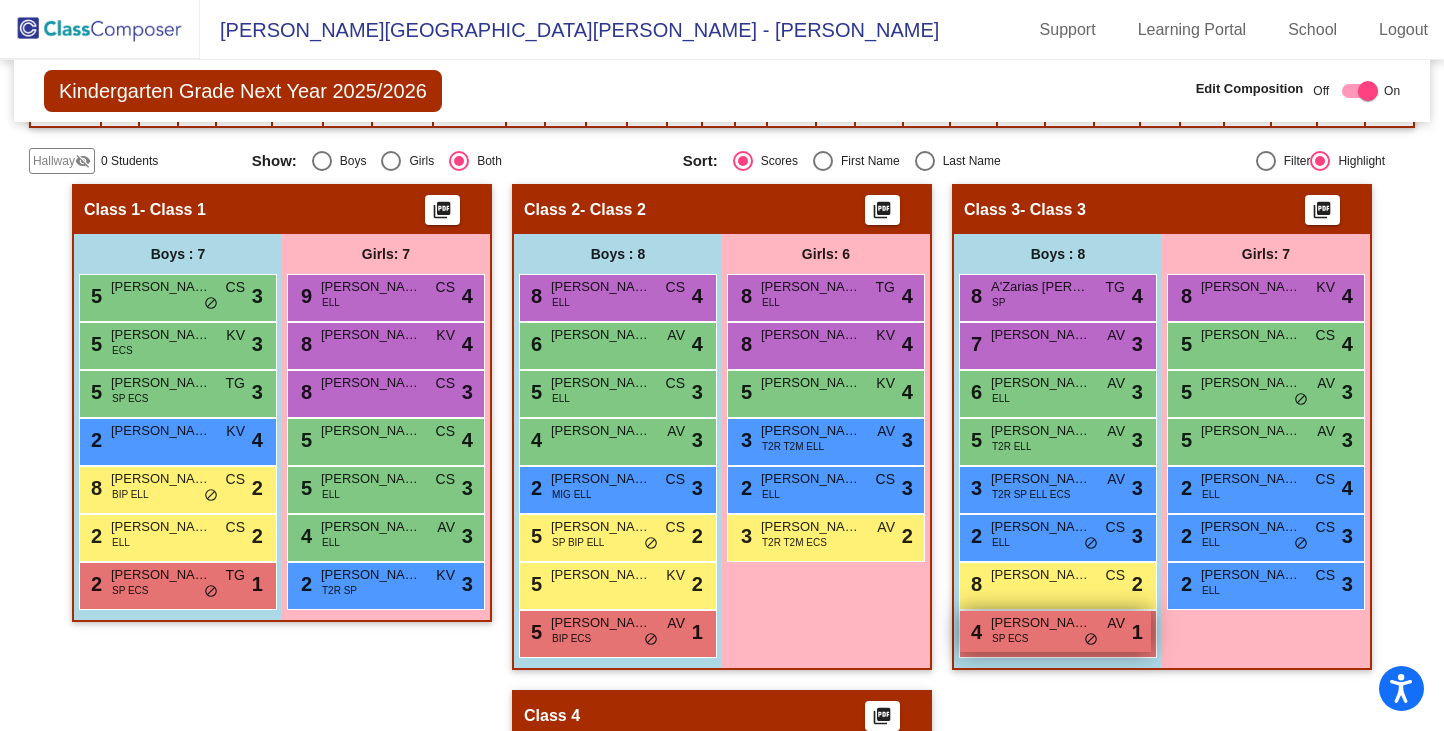 click on "4 James Broadhead SP ECS AV lock do_not_disturb_alt 1" at bounding box center [1055, 631] 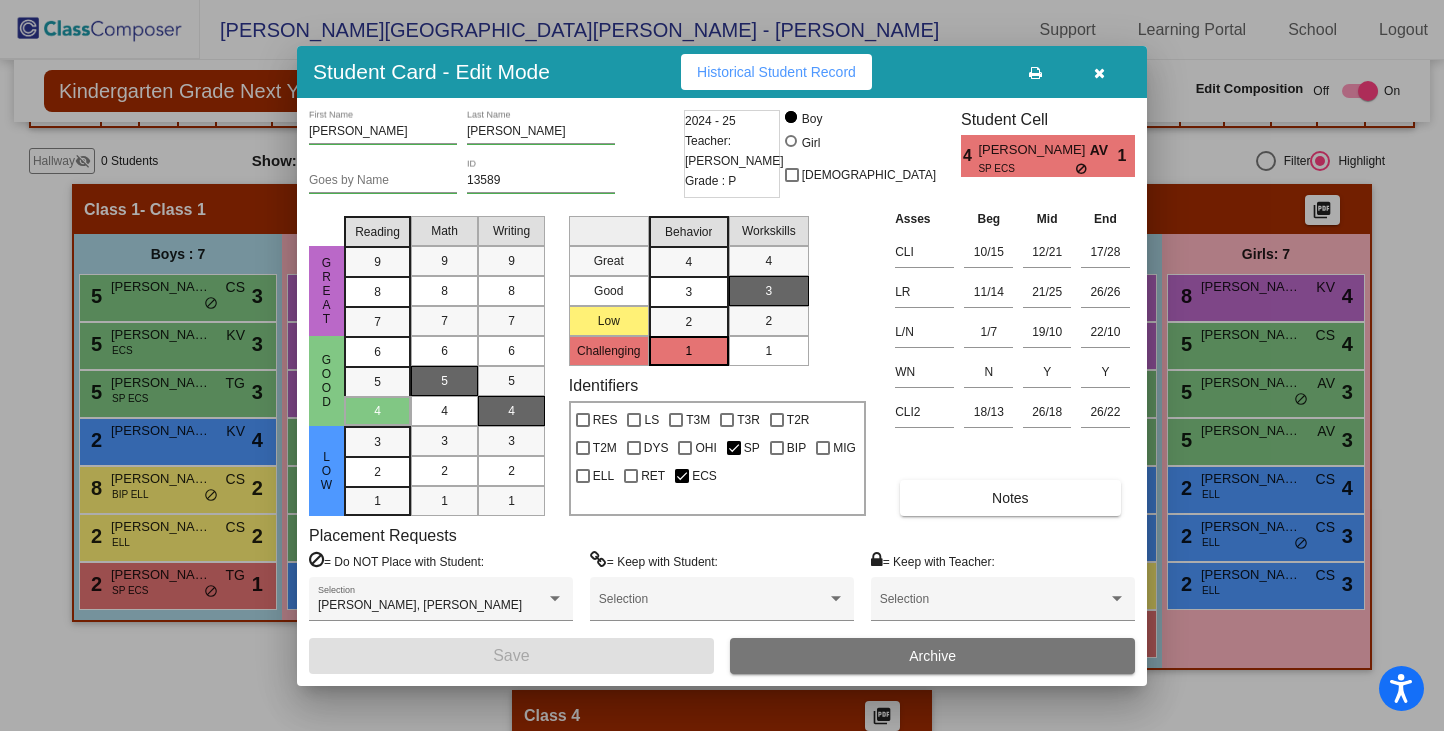 click on "Archive" at bounding box center [932, 656] 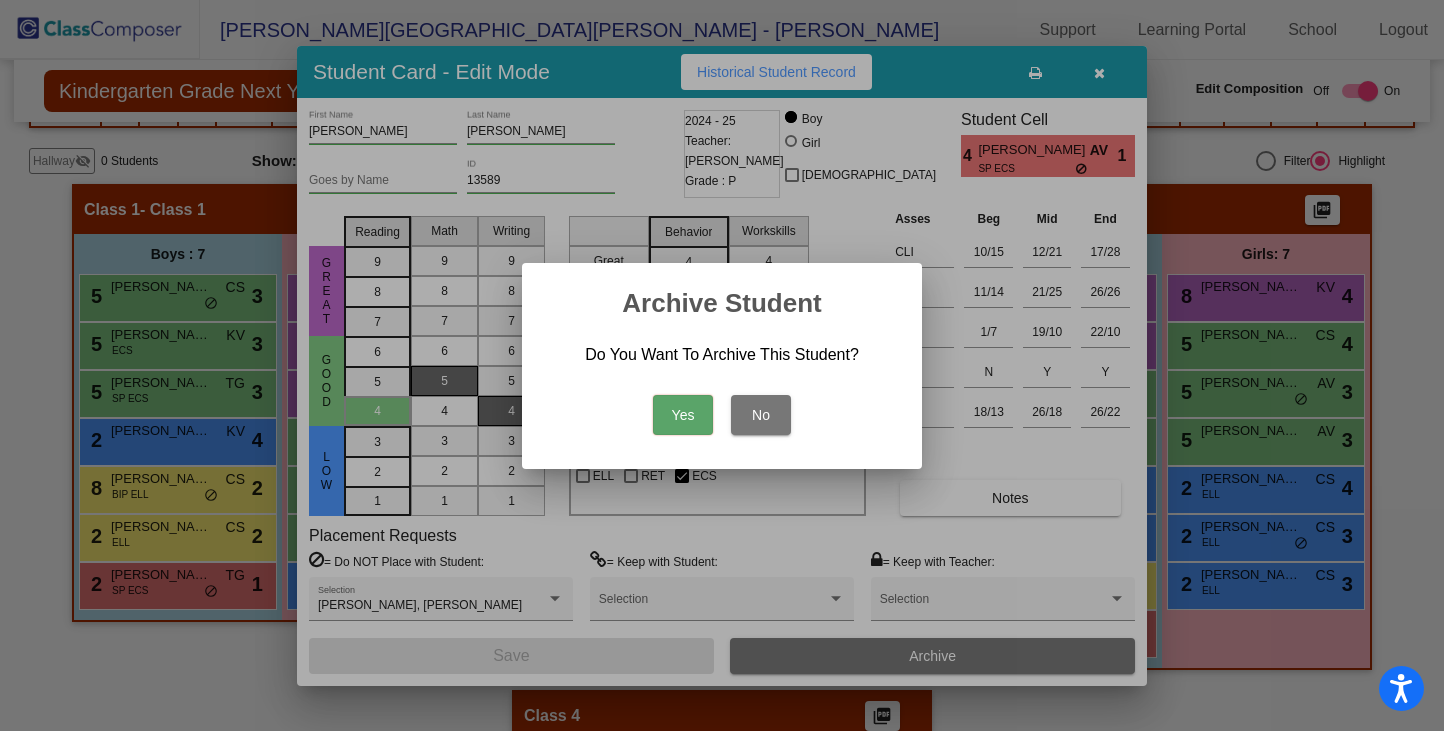click on "Yes" at bounding box center (683, 415) 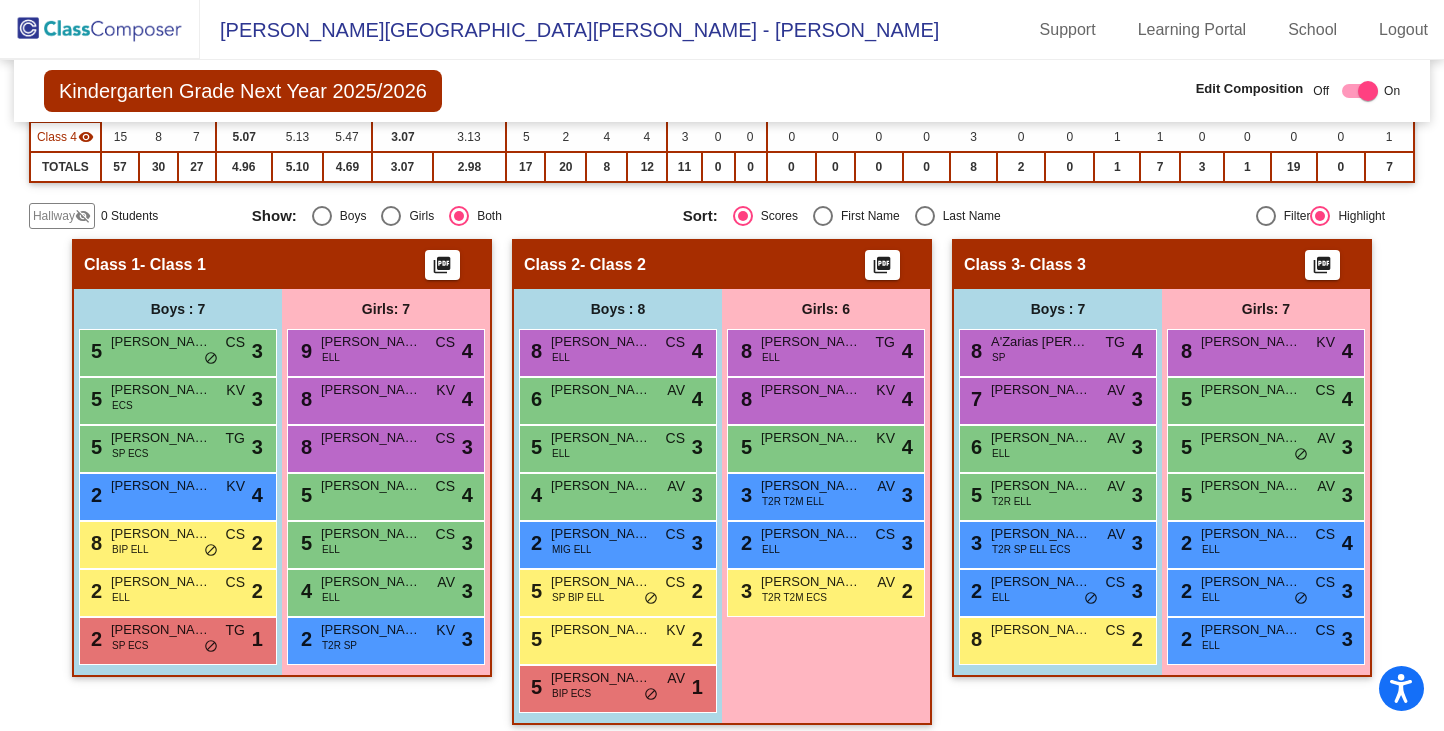 scroll, scrollTop: 290, scrollLeft: 0, axis: vertical 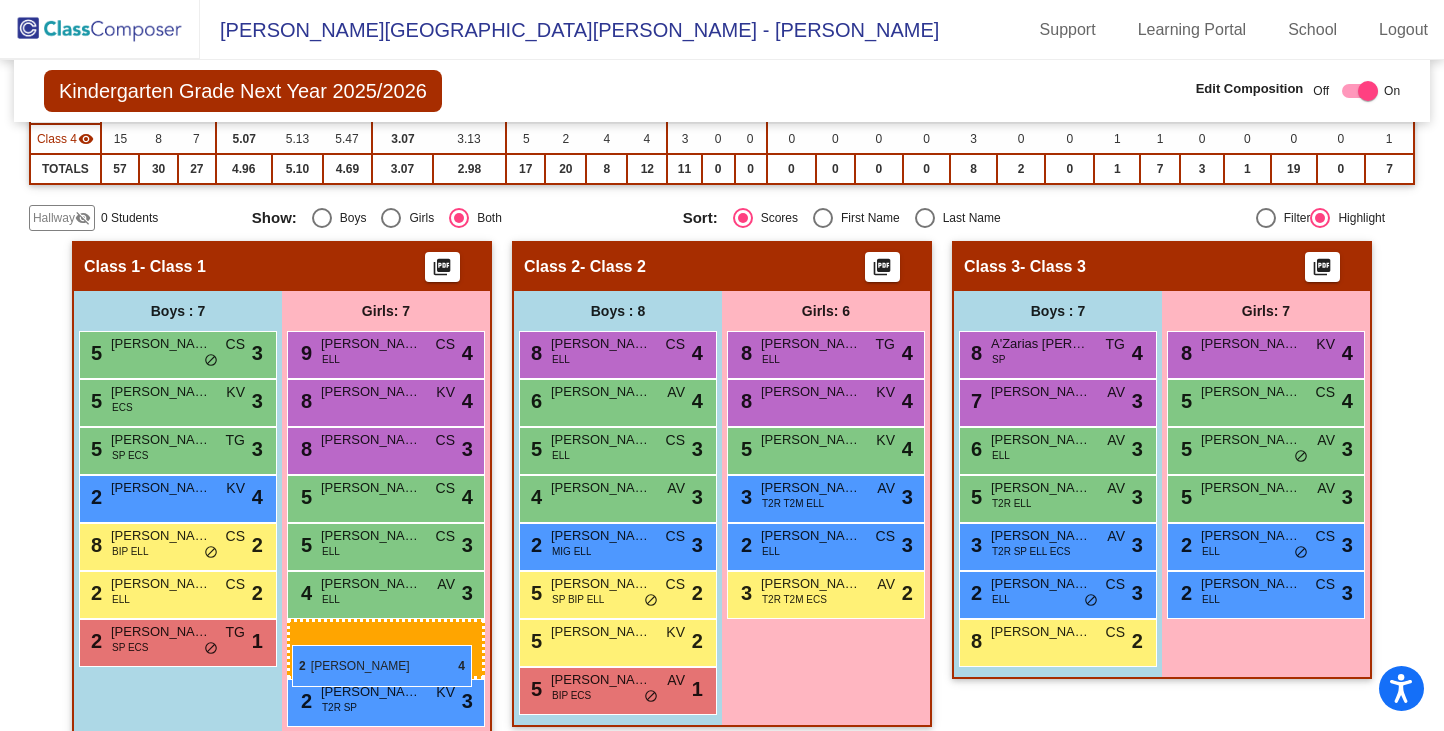 drag, startPoint x: 1238, startPoint y: 545, endPoint x: 292, endPoint y: 645, distance: 951.27075 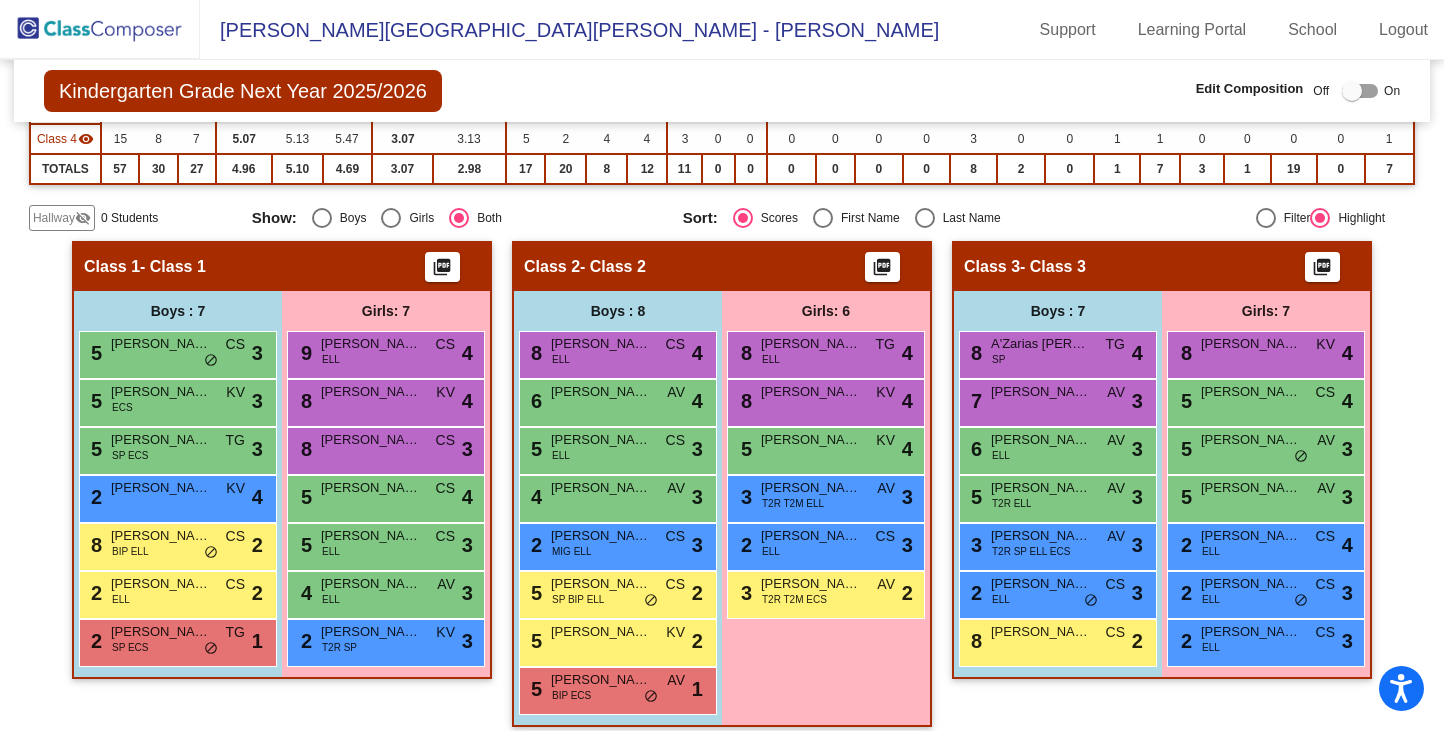 click at bounding box center (1360, 91) 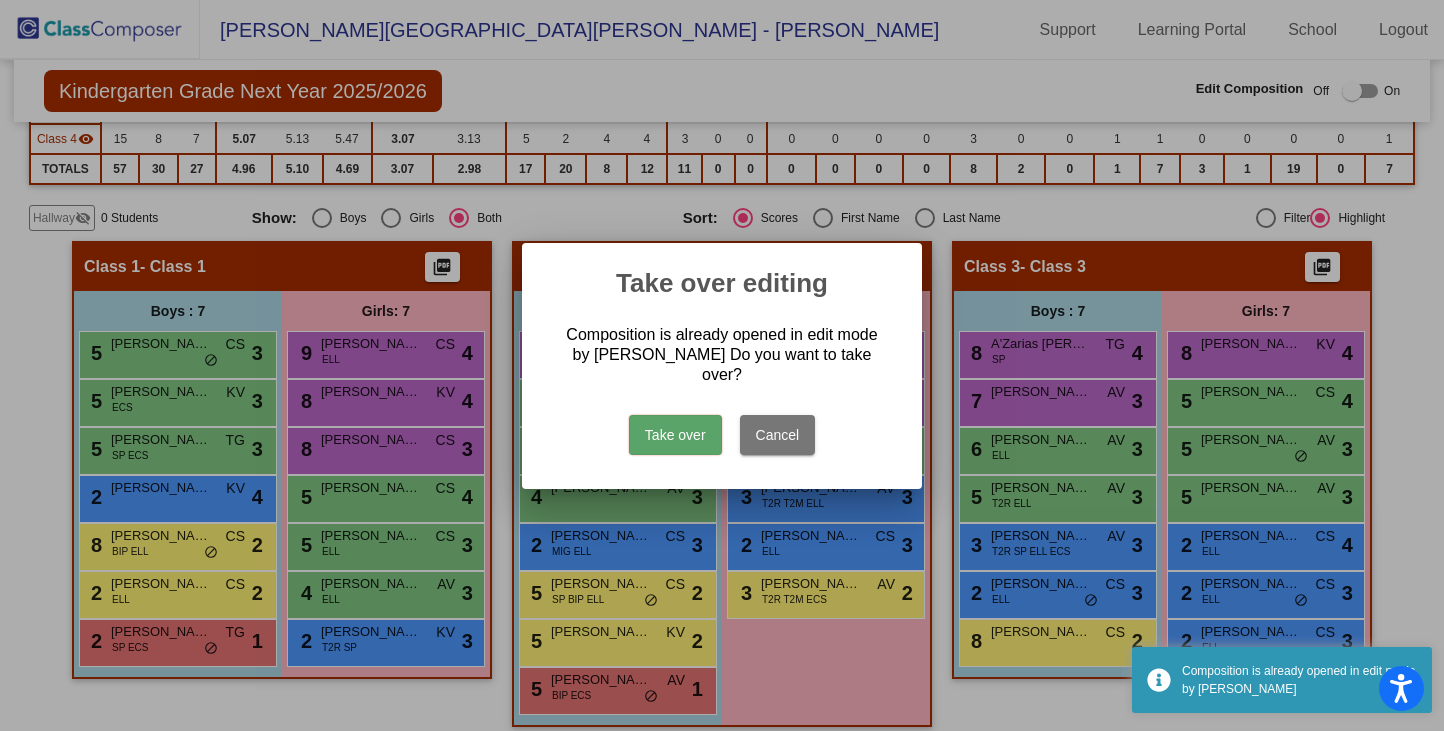 click on "Take over" at bounding box center (675, 435) 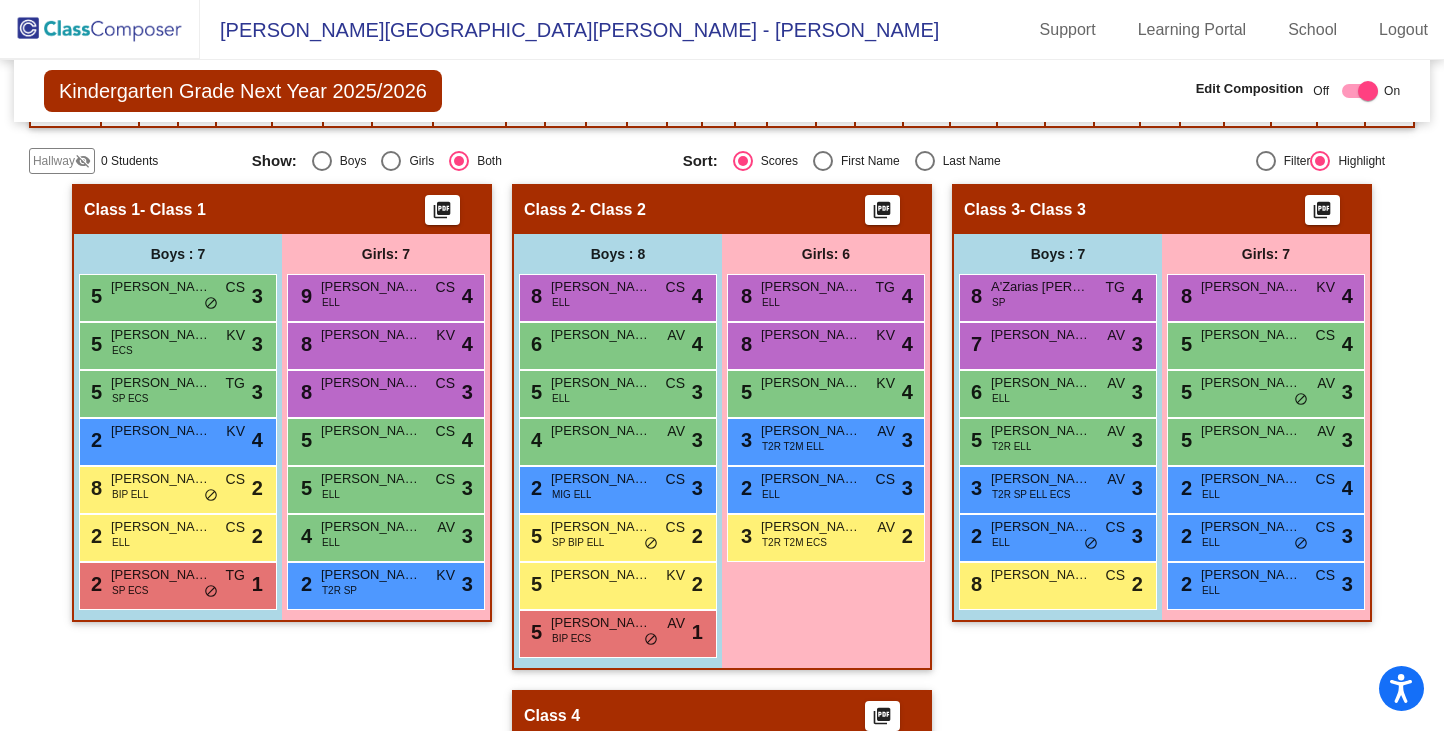 scroll, scrollTop: 354, scrollLeft: 0, axis: vertical 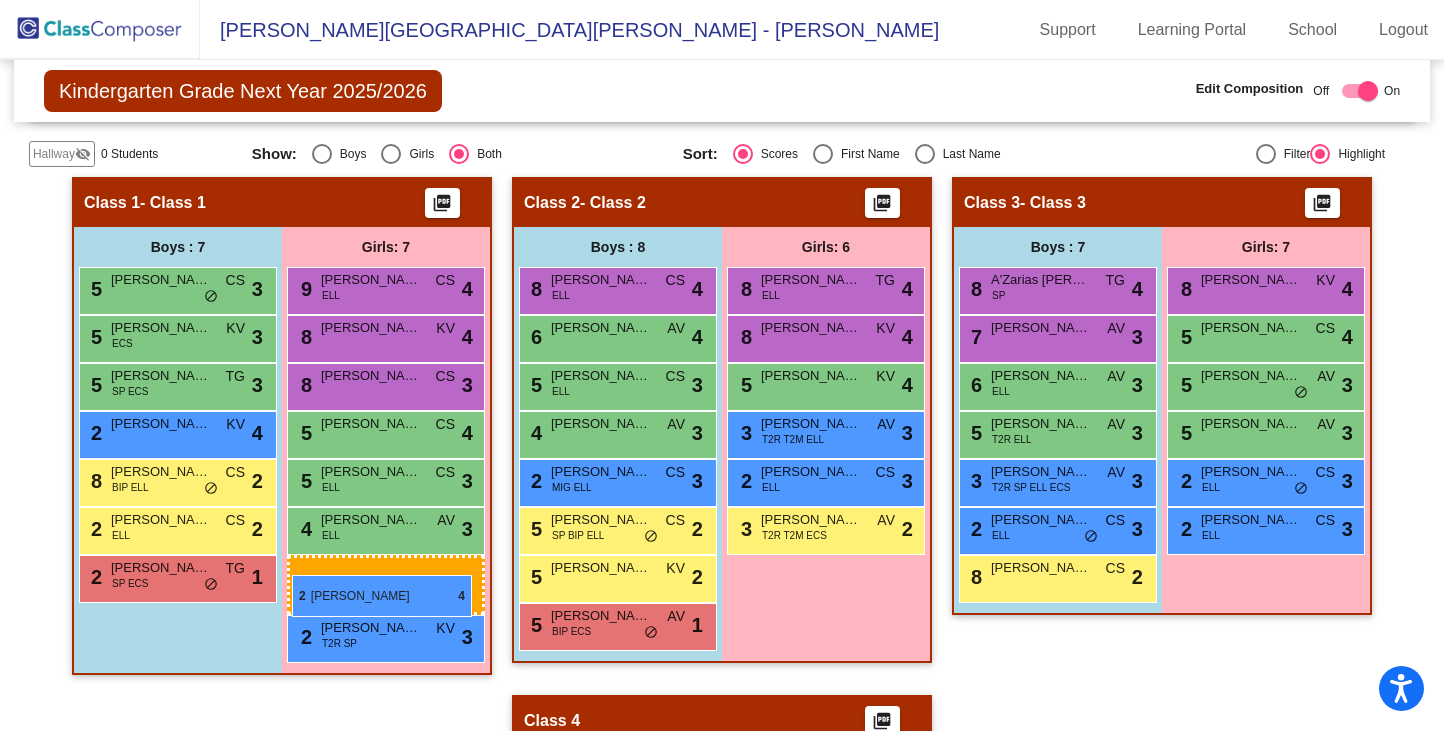 drag, startPoint x: 1218, startPoint y: 487, endPoint x: 292, endPoint y: 575, distance: 930.172 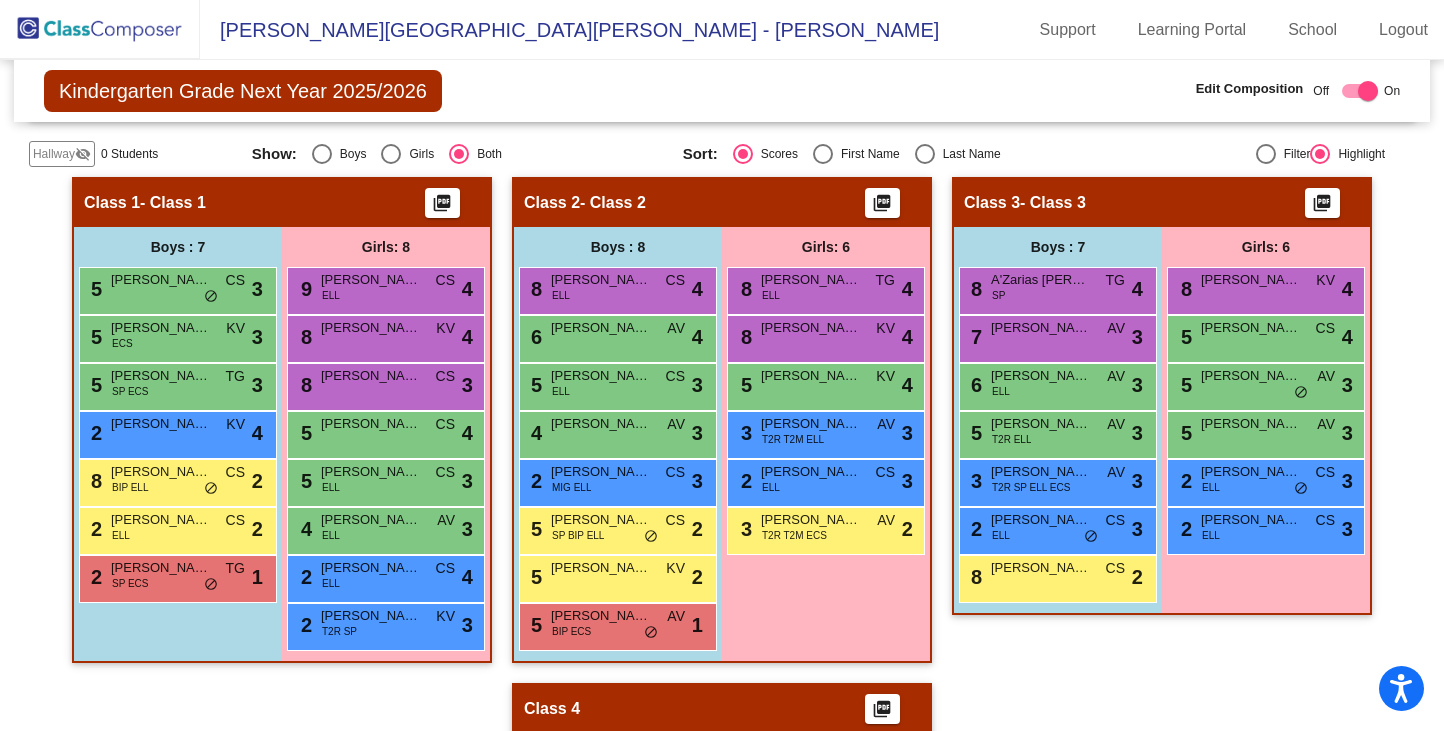 checkbox on "false" 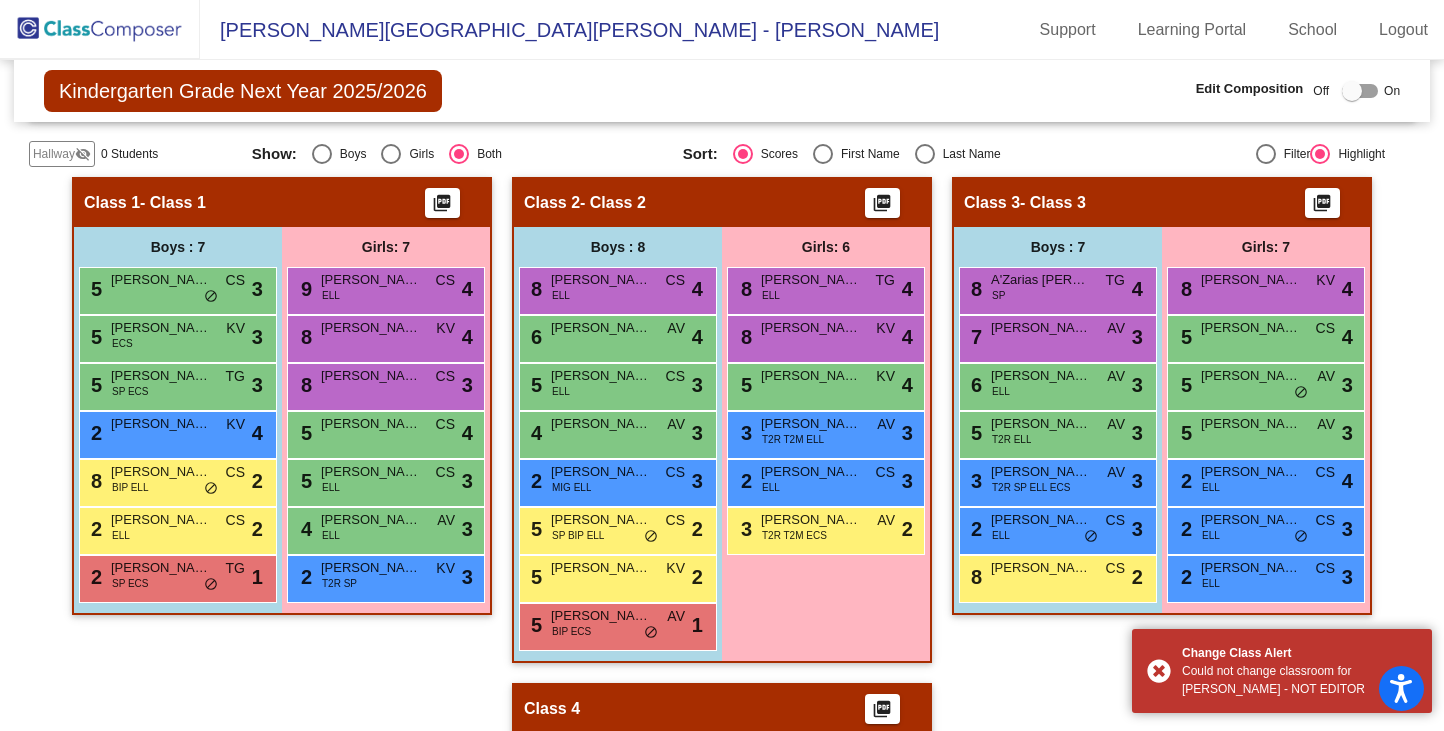 click on "Class 3   - Class 3  picture_as_pdf  Add Student  First Name Last Name Student Id  (Recommended)   Boy   Girl   Non Binary Add Close  Boys : 7  8 A'Zarias Powell SP TG lock do_not_disturb_alt 4 7 Karver McKinney AV lock do_not_disturb_alt 3 6 Matias Andrade ELL AV lock do_not_disturb_alt 3 5 Yerik Rodriguez T2R ELL AV lock do_not_disturb_alt 3 3 Maicon Sanchez T2R SP ELL ECS AV lock do_not_disturb_alt 3 2 Aaron Reyna ELL CS lock do_not_disturb_alt 3 8 Mason Hilt CS lock do_not_disturb_alt 2 Girls: 7 8 Peyton Scarbrough KV lock do_not_disturb_alt 4 5 Remy Williams CS lock do_not_disturb_alt 4 5 Evelyn Jacobo AV lock do_not_disturb_alt 3 5 Madison Kirby AV lock do_not_disturb_alt 3 2 Araceli Torres ELL CS lock do_not_disturb_alt 4 2 Nicole Conde ELL CS lock do_not_disturb_alt 3 2 Mariana Vazquez ELL CS lock do_not_disturb_alt 3" 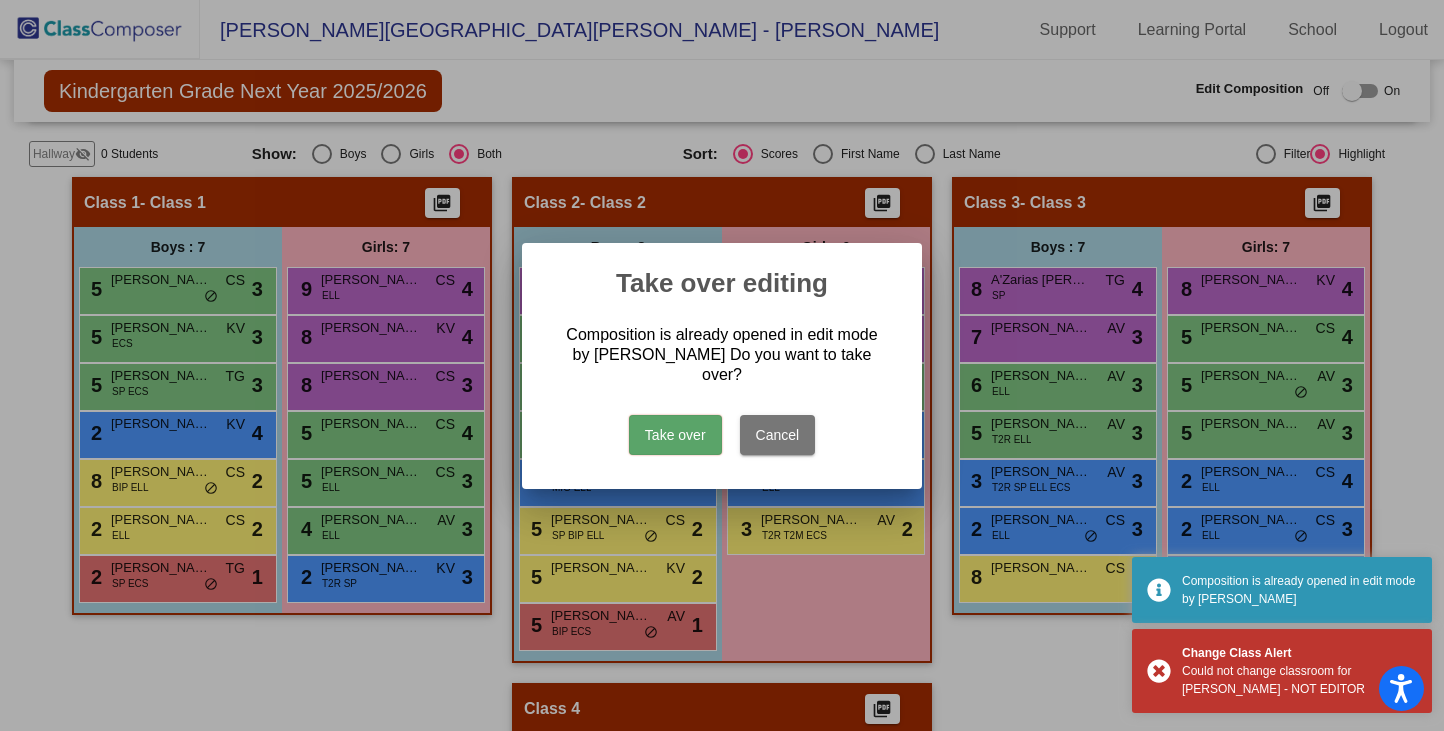 click on "Take over" at bounding box center [675, 435] 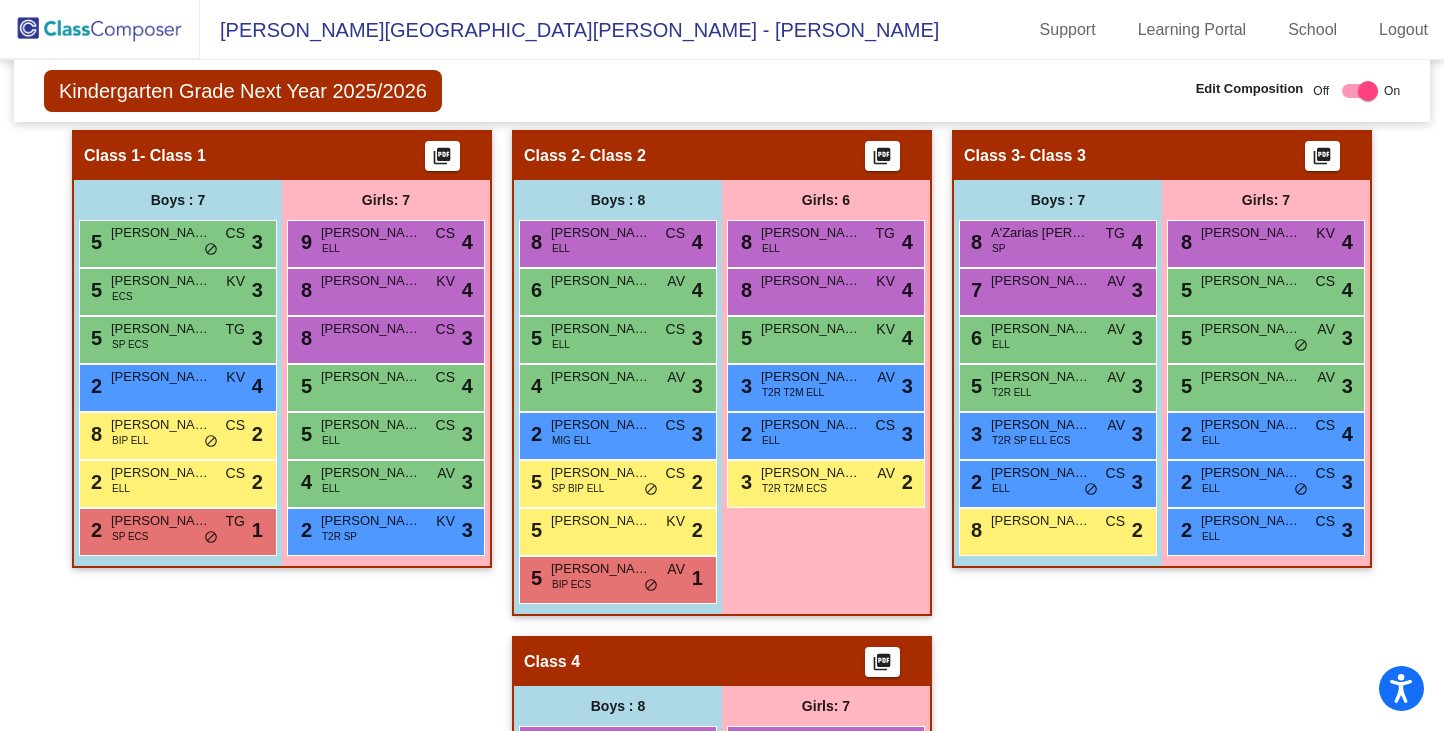 scroll, scrollTop: 405, scrollLeft: 0, axis: vertical 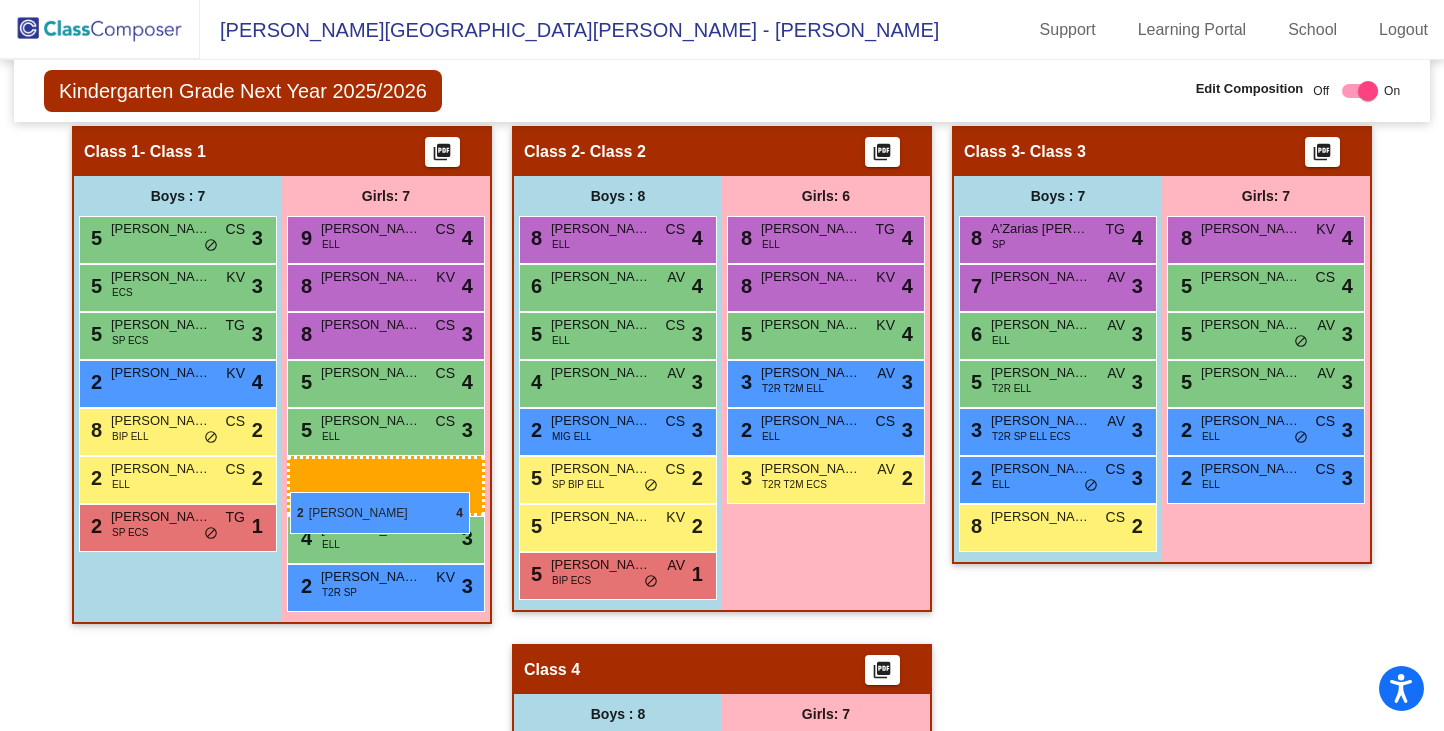 drag, startPoint x: 1224, startPoint y: 425, endPoint x: 290, endPoint y: 492, distance: 936.4 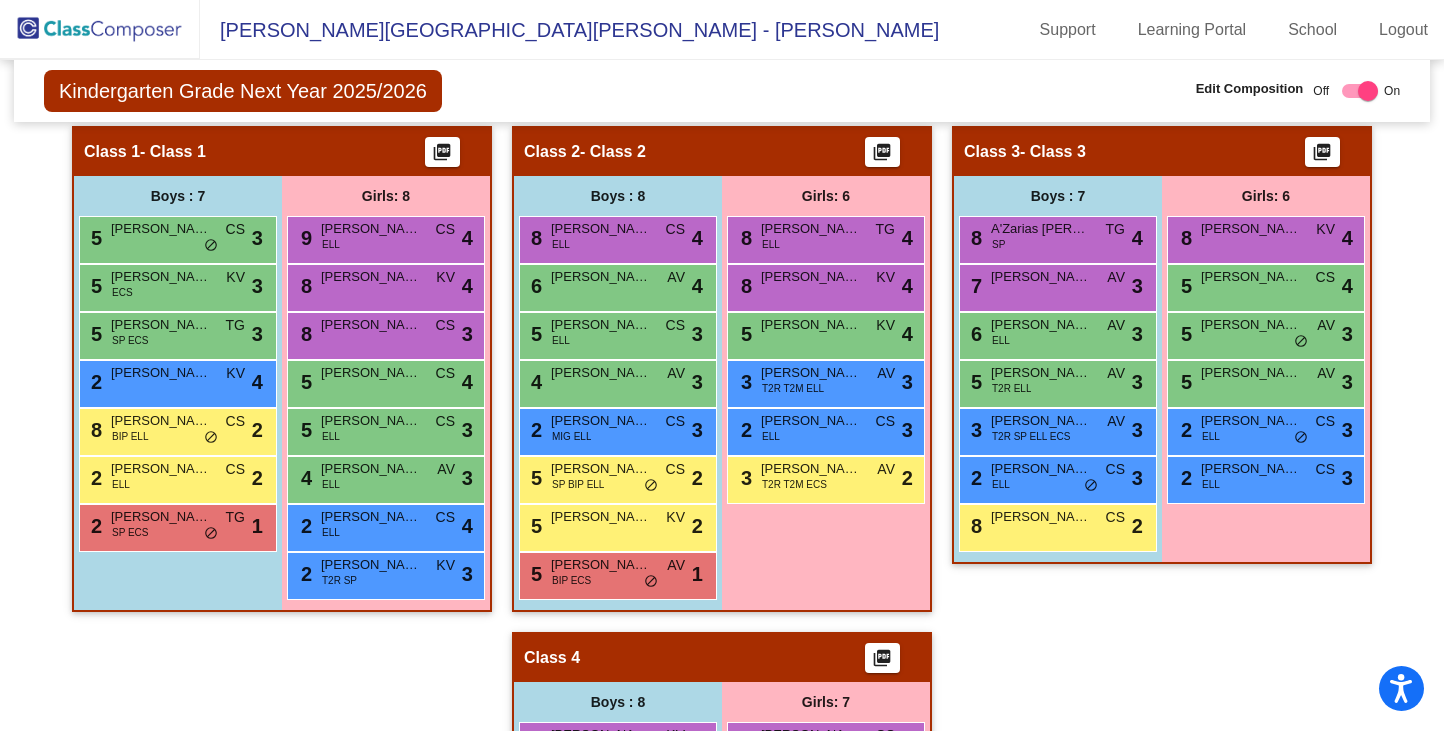 click on "Class 3   - Class 3  picture_as_pdf  Add Student  First Name Last Name Student Id  (Recommended)   Boy   Girl   Non Binary Add Close  Boys : 7  8 A'Zarias Powell SP TG lock do_not_disturb_alt 4 7 Karver McKinney AV lock do_not_disturb_alt 3 6 Matias Andrade ELL AV lock do_not_disturb_alt 3 5 Yerik Rodriguez T2R ELL AV lock do_not_disturb_alt 3 3 Maicon Sanchez T2R SP ELL ECS AV lock do_not_disturb_alt 3 2 Aaron Reyna ELL CS lock do_not_disturb_alt 3 8 Mason Hilt CS lock do_not_disturb_alt 2 Girls: 6 8 Peyton Scarbrough KV lock do_not_disturb_alt 4 5 Remy Williams CS lock do_not_disturb_alt 4 5 Evelyn Jacobo AV lock do_not_disturb_alt 3 5 Madison Kirby AV lock do_not_disturb_alt 3 2 Nicole Conde ELL CS lock do_not_disturb_alt 3 2 Mariana Vazquez ELL CS lock do_not_disturb_alt 3" 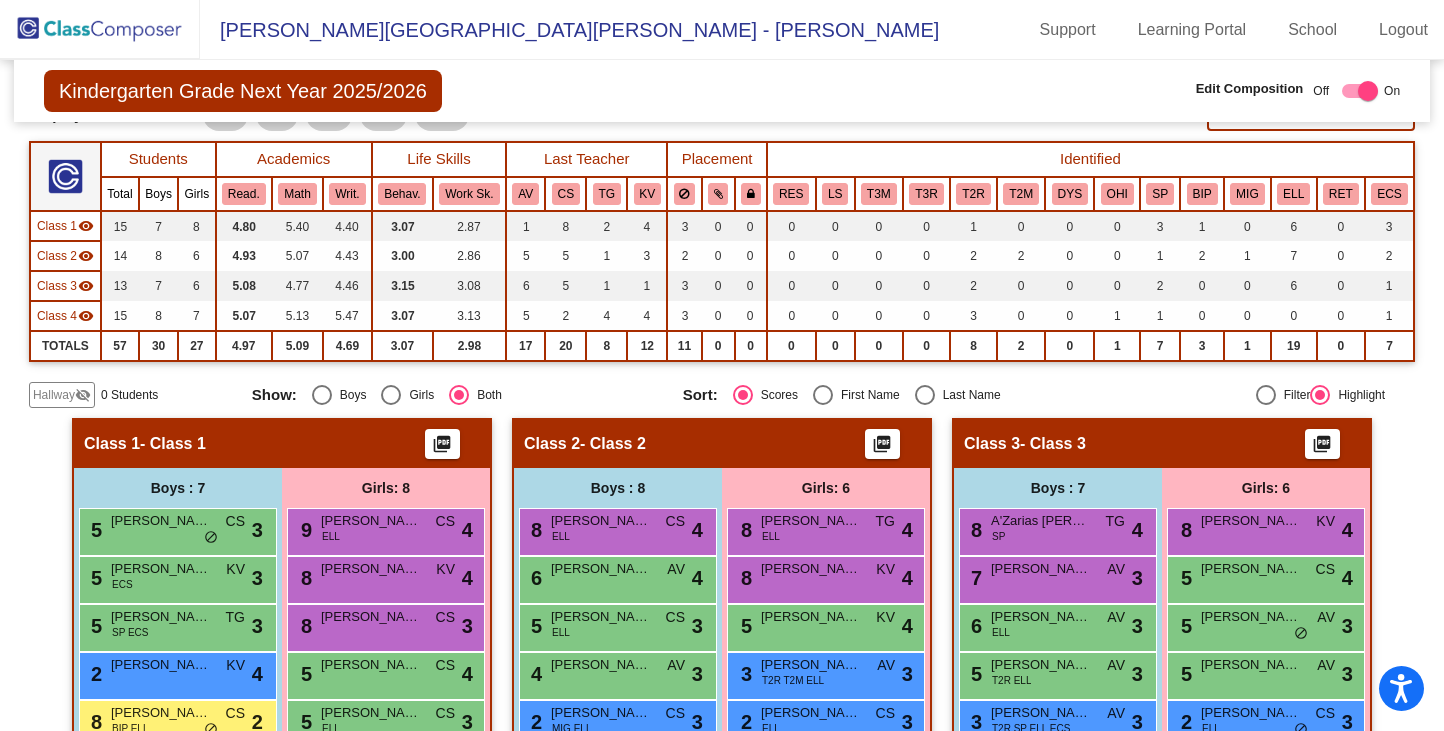 scroll, scrollTop: 112, scrollLeft: 0, axis: vertical 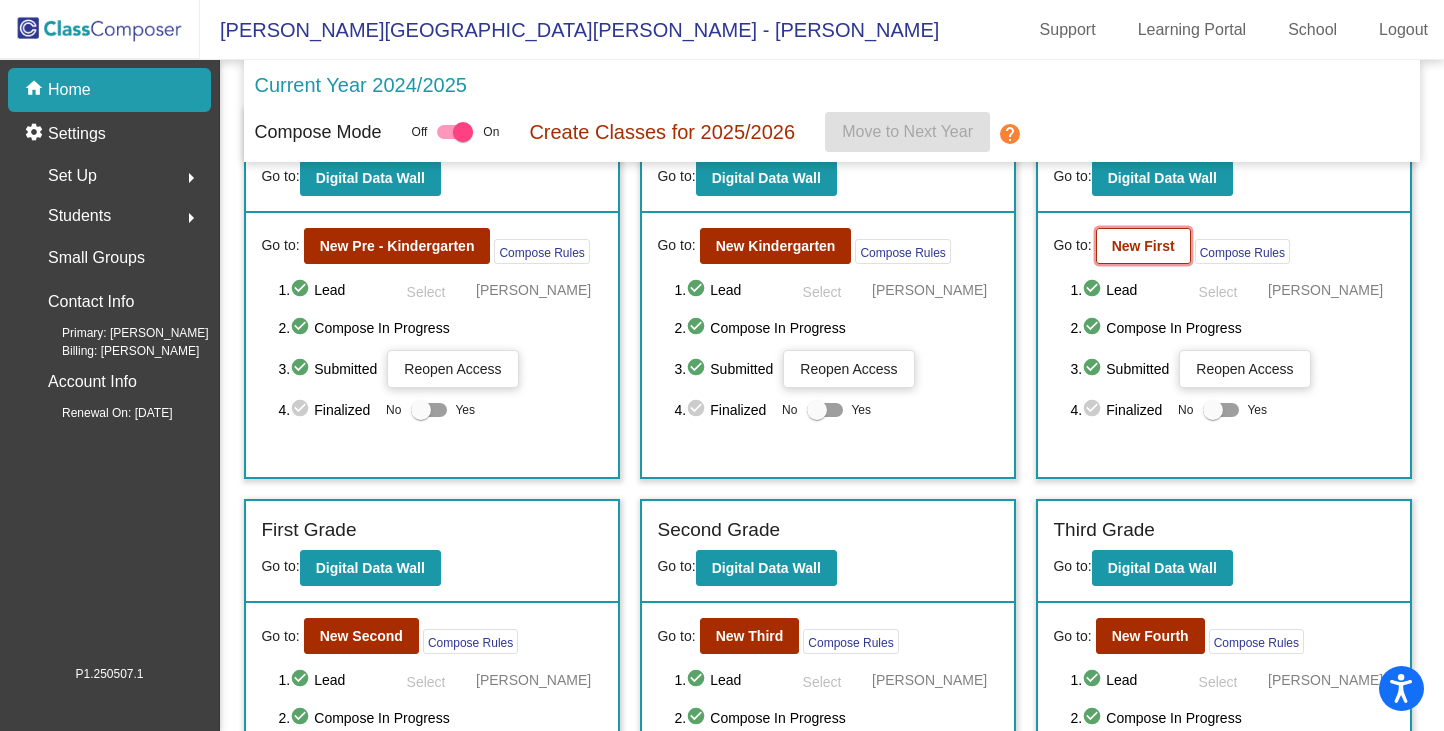 click on "New First" 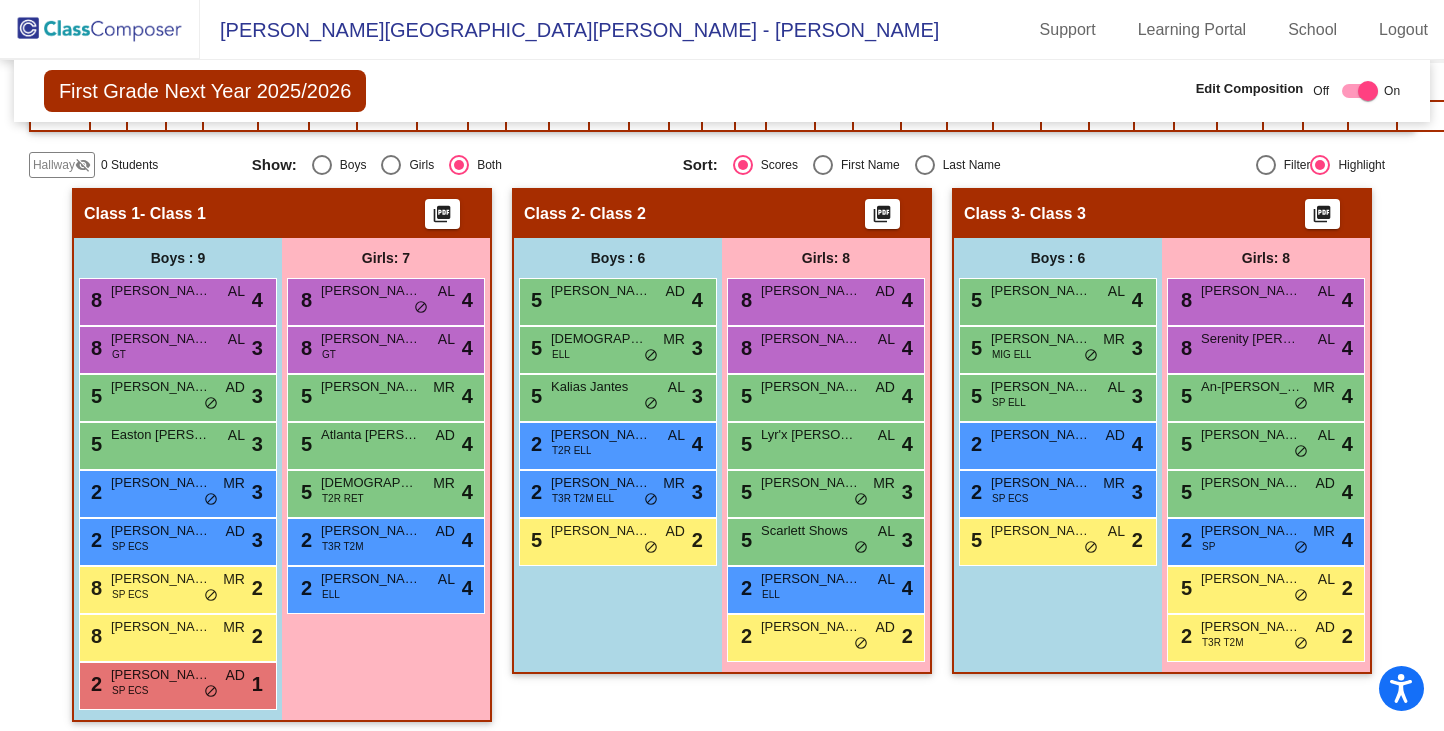 scroll, scrollTop: 390, scrollLeft: 0, axis: vertical 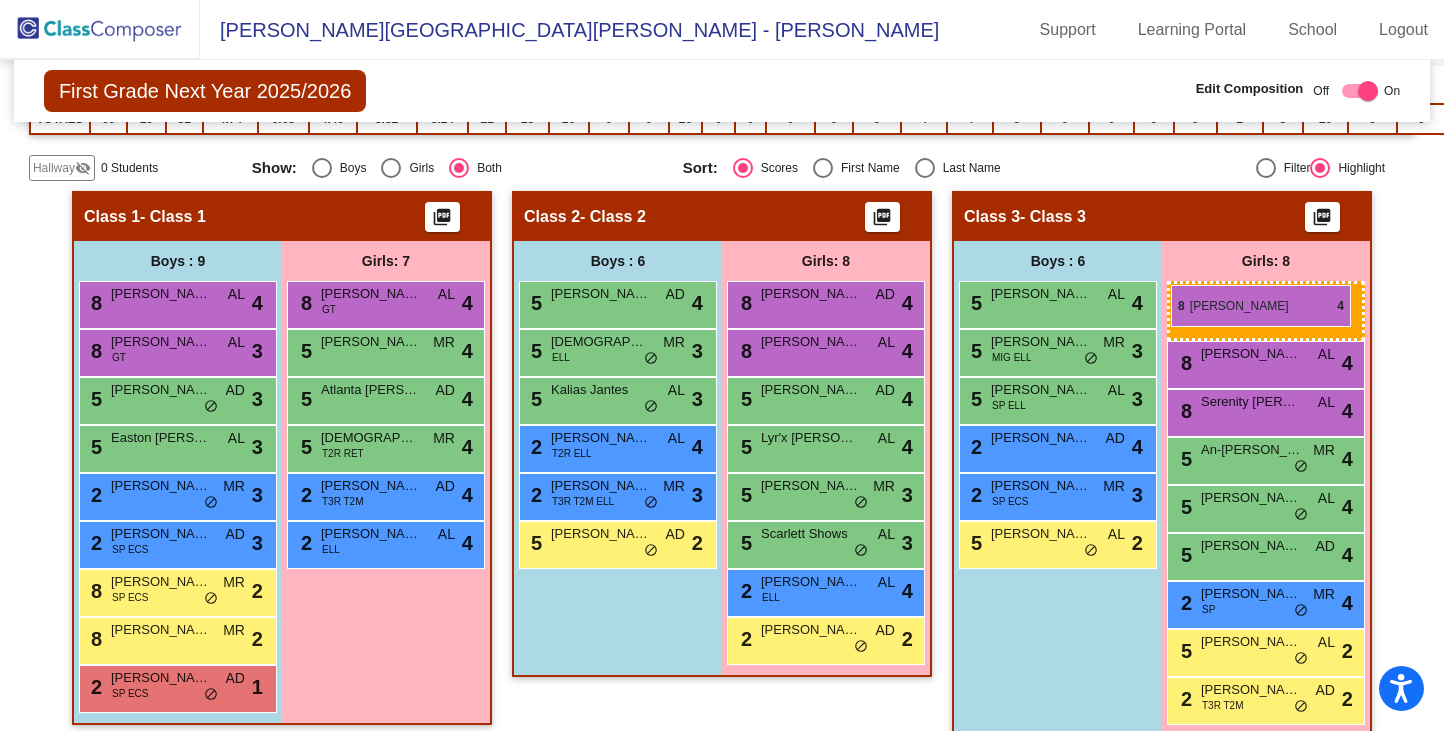 drag, startPoint x: 361, startPoint y: 303, endPoint x: 1171, endPoint y: 285, distance: 810.19995 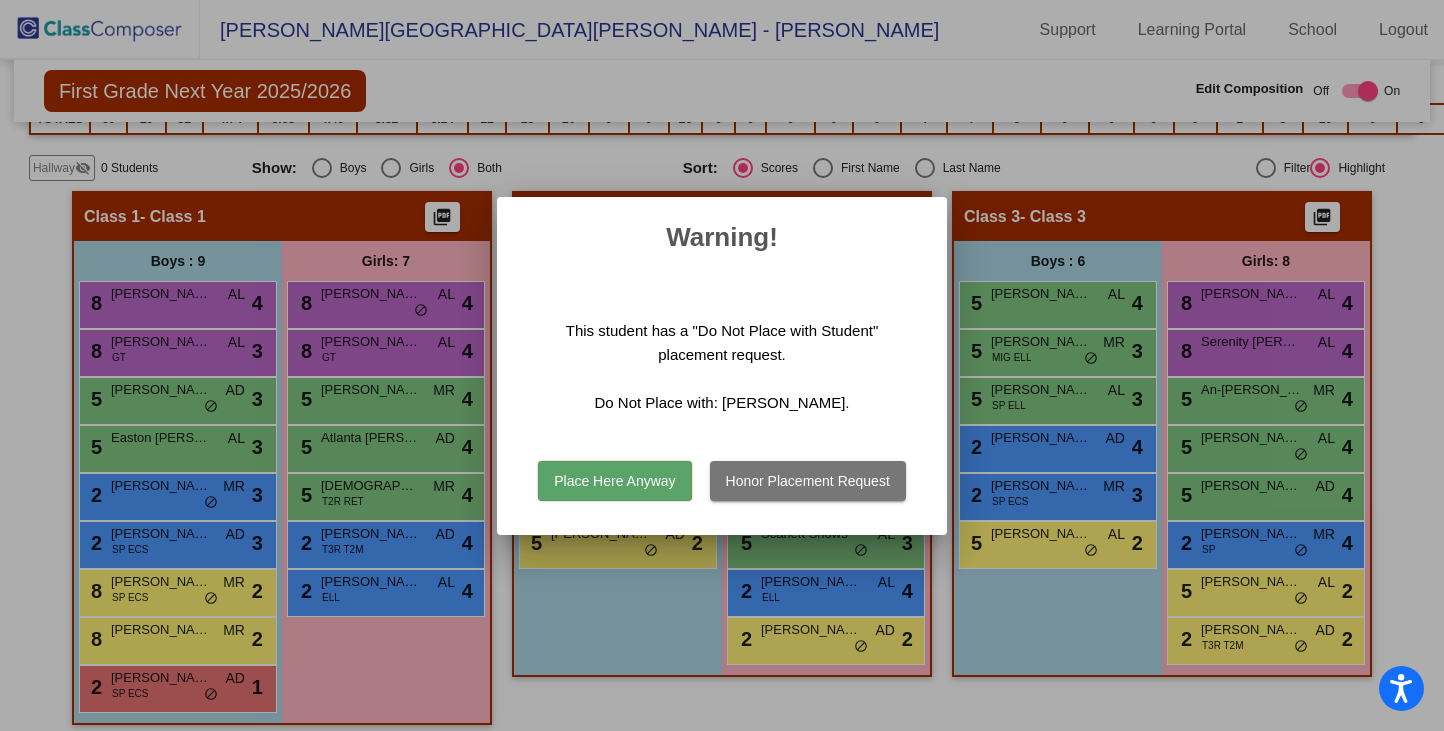 click on "Place Here Anyway" at bounding box center (614, 481) 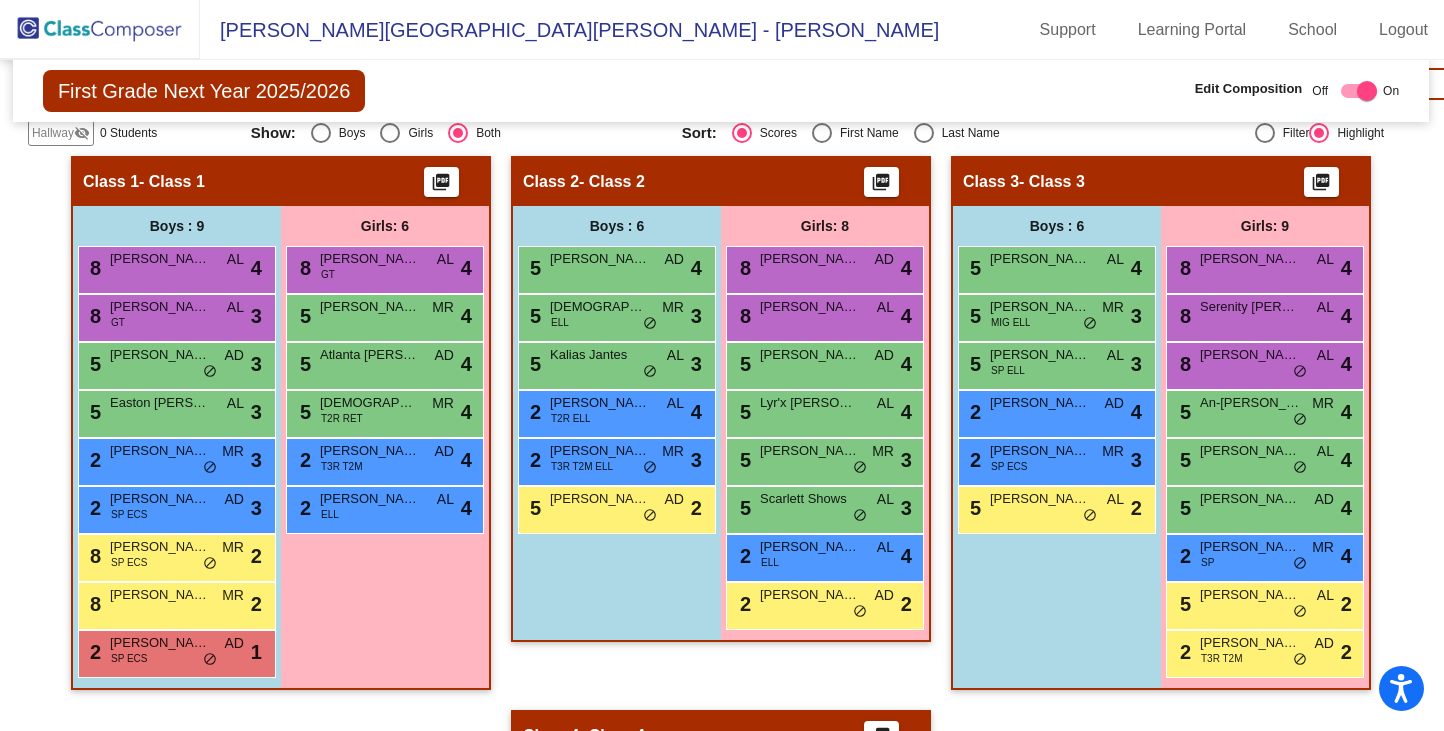 scroll, scrollTop: 444, scrollLeft: 1, axis: both 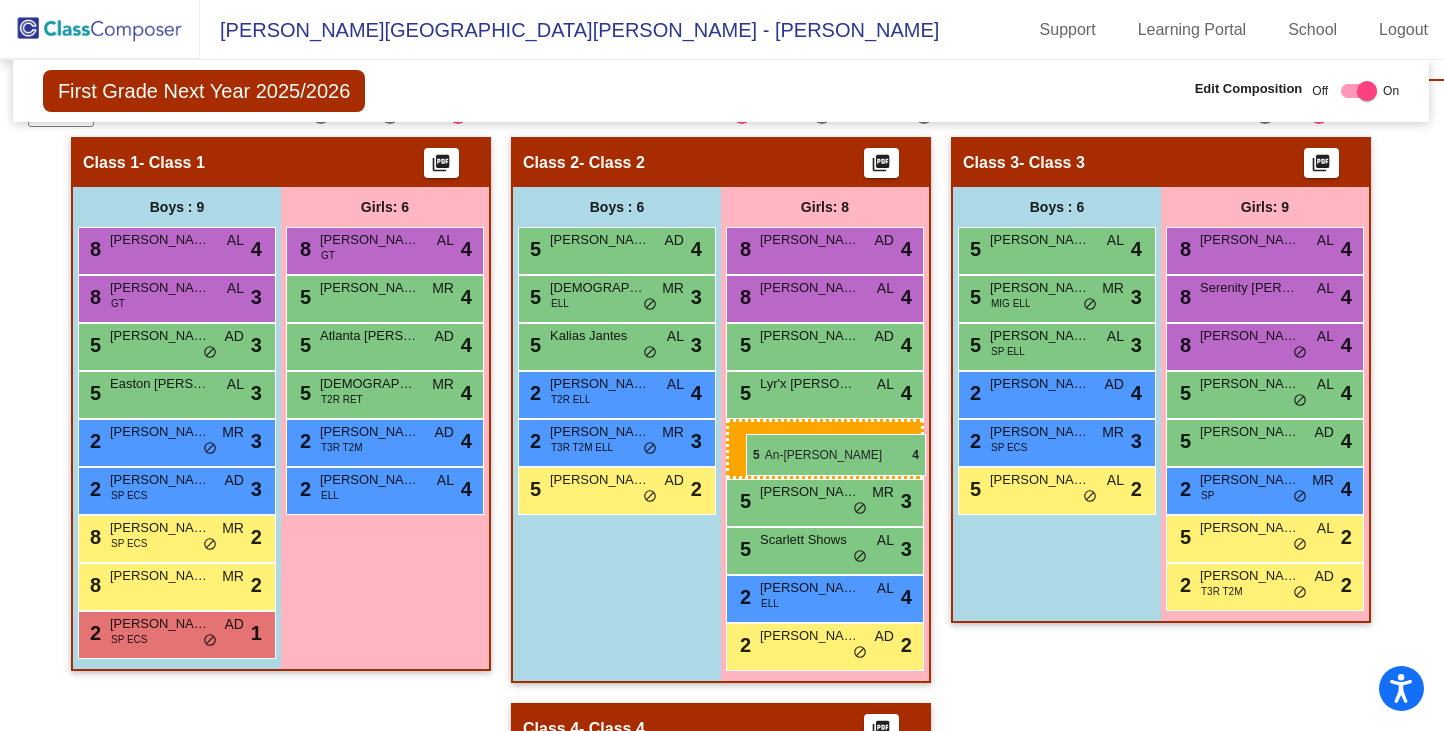 drag, startPoint x: 1258, startPoint y: 402, endPoint x: 746, endPoint y: 434, distance: 512.999 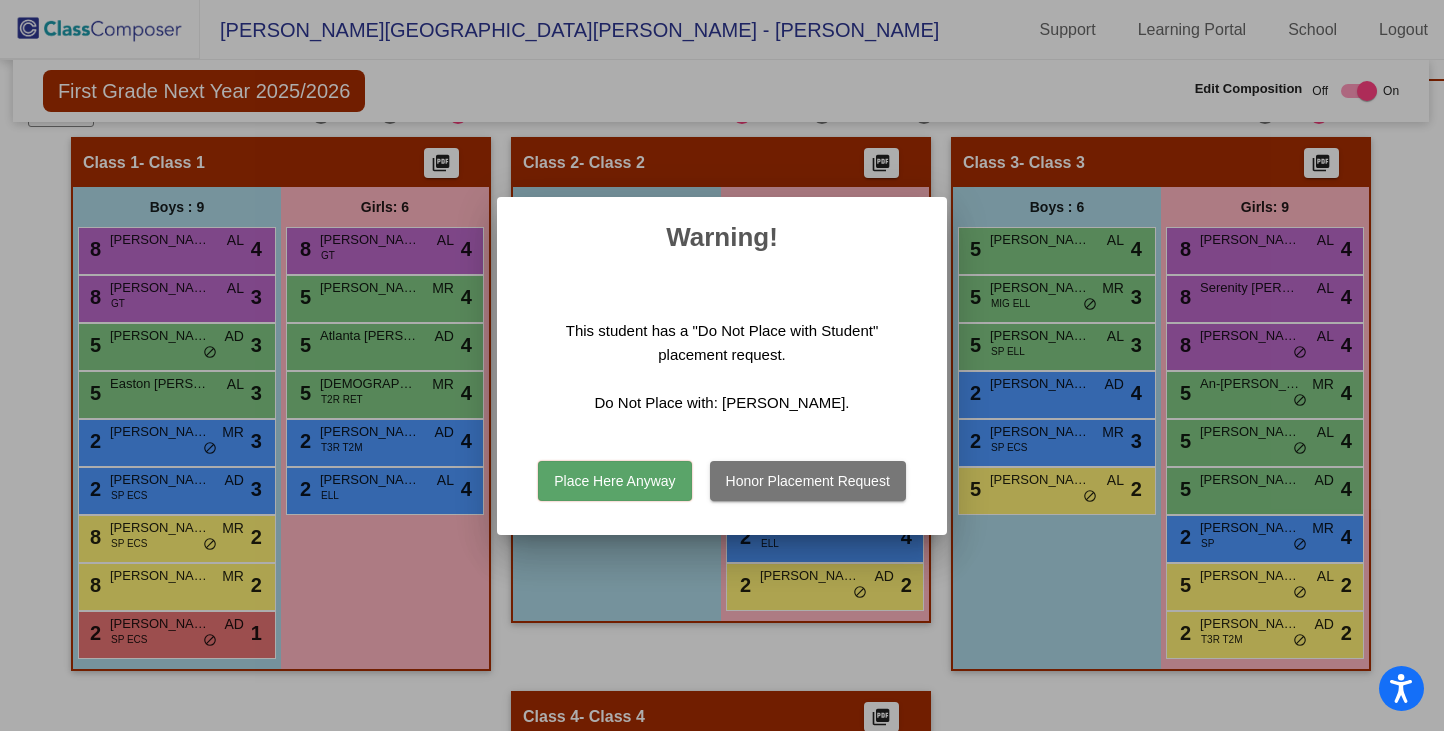 click on "Place Here Anyway" at bounding box center (614, 481) 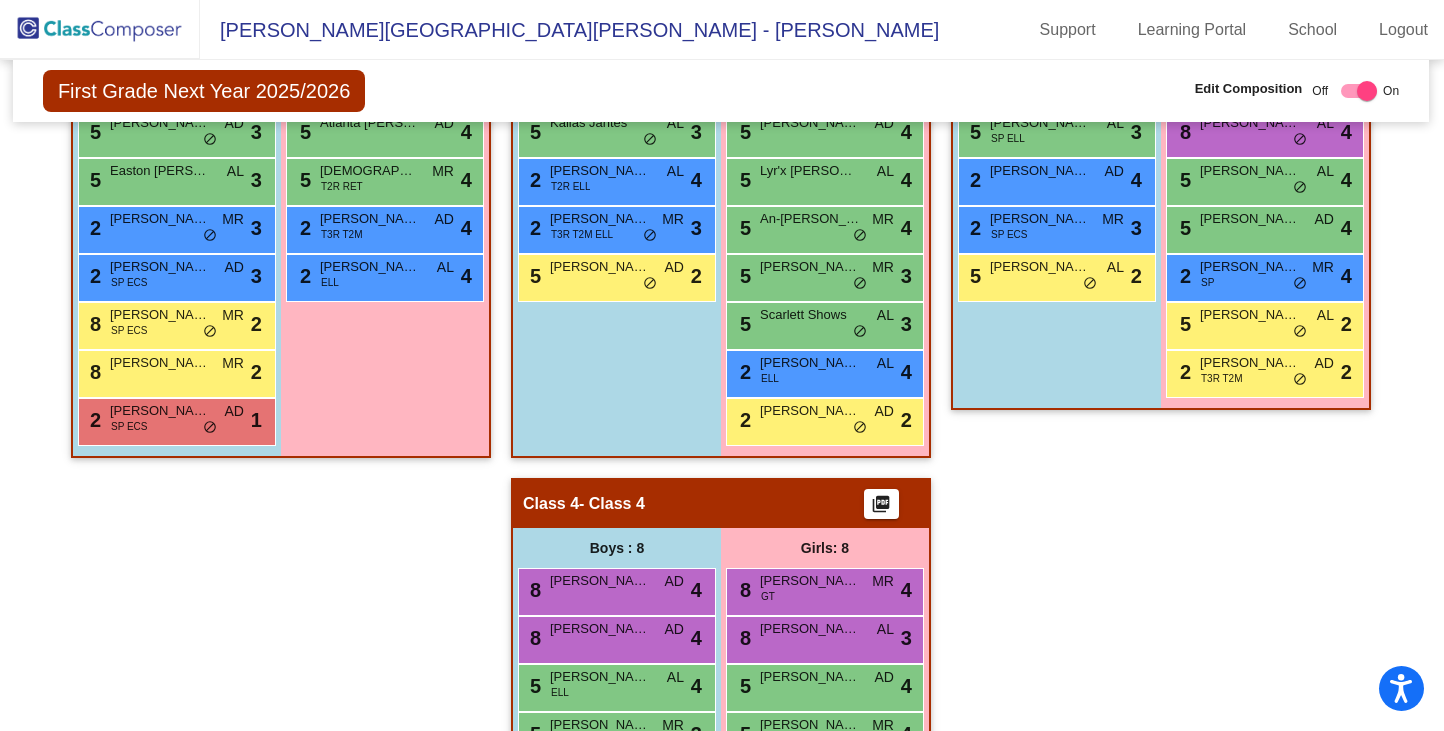 scroll, scrollTop: 656, scrollLeft: 1, axis: both 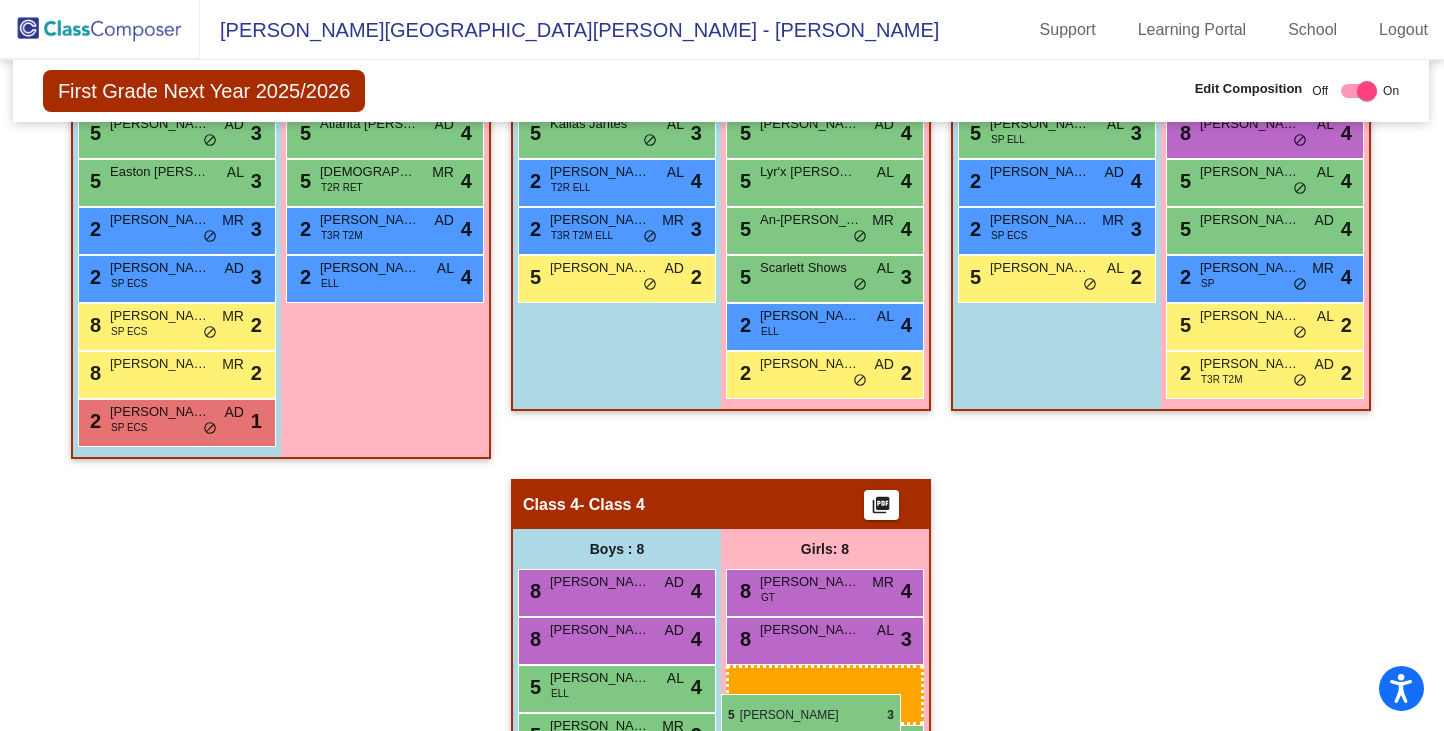 drag, startPoint x: 798, startPoint y: 276, endPoint x: 721, endPoint y: 694, distance: 425.03293 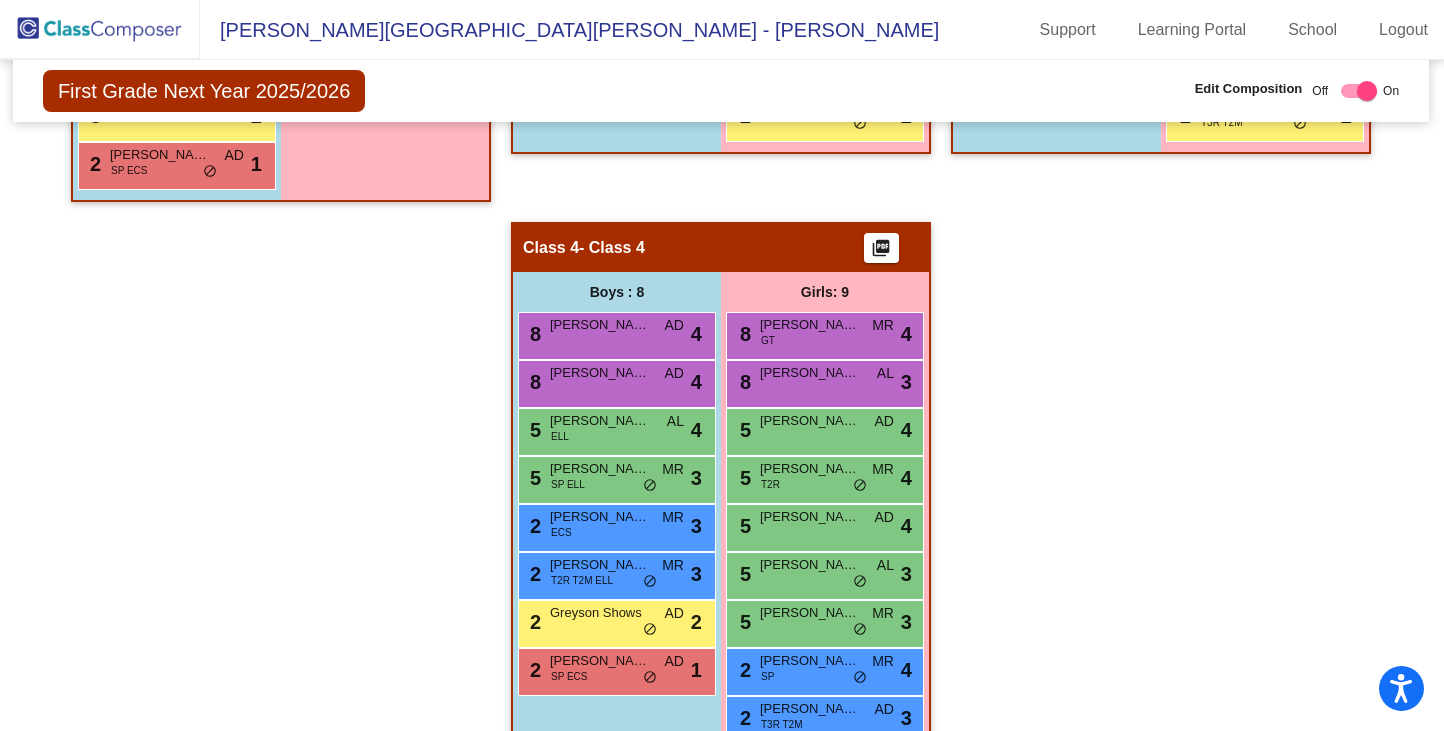 scroll, scrollTop: 915, scrollLeft: 1, axis: both 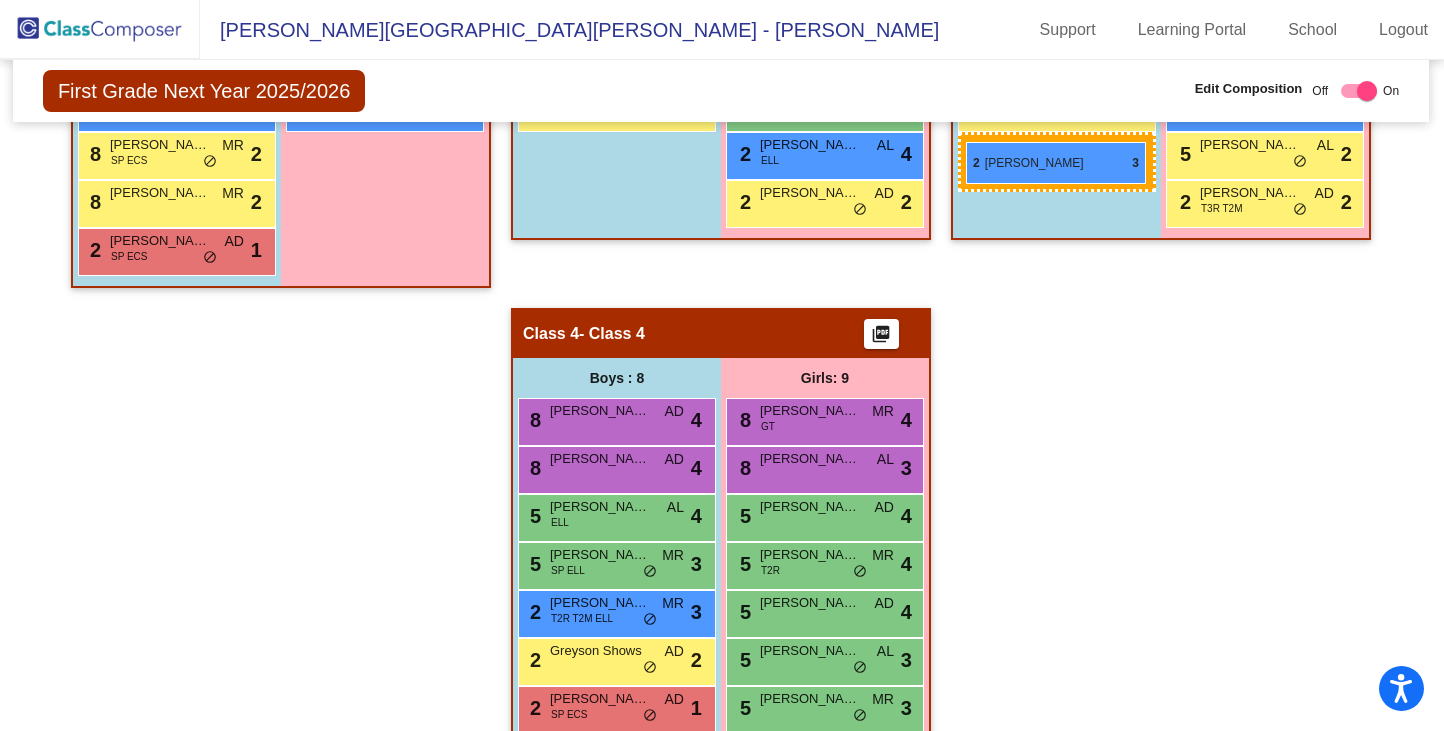 drag, startPoint x: 597, startPoint y: 529, endPoint x: 965, endPoint y: 141, distance: 534.75977 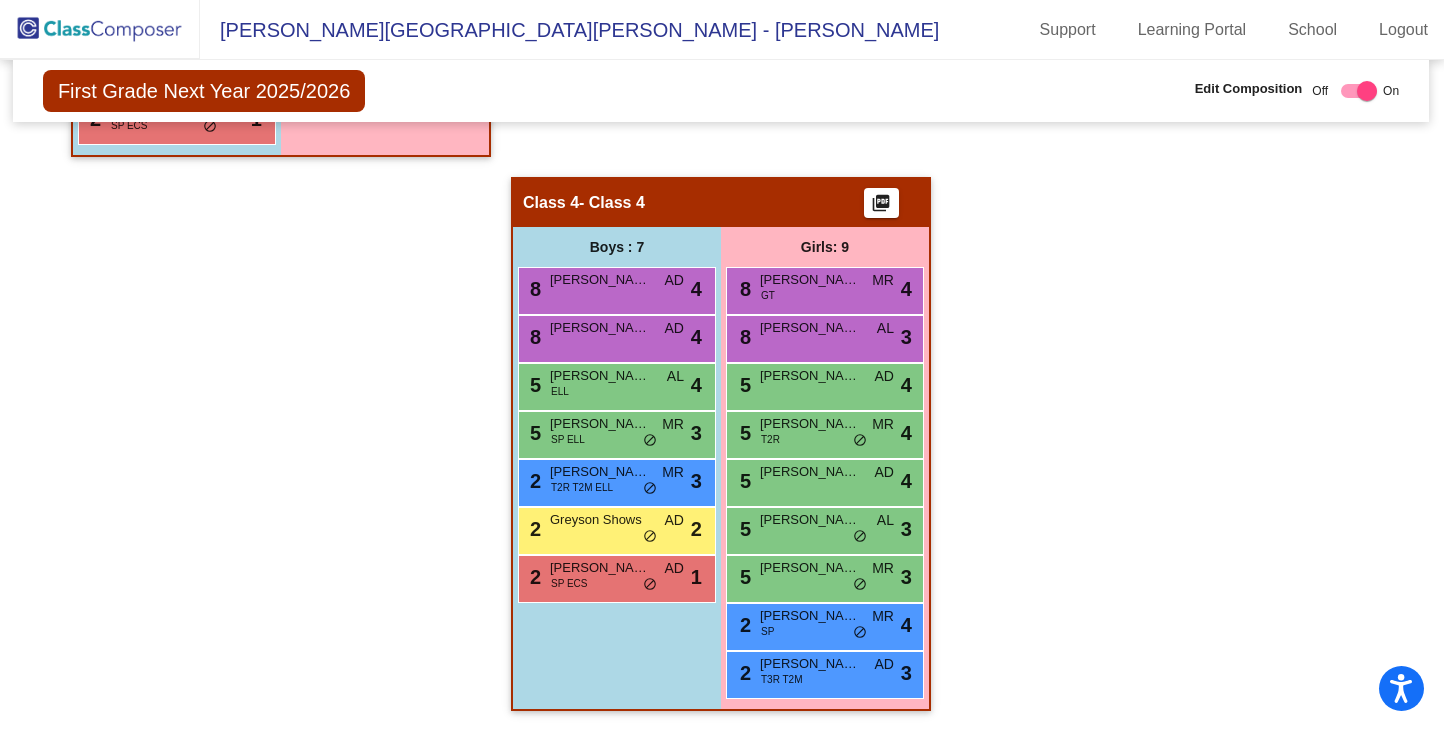 scroll, scrollTop: 967, scrollLeft: 1, axis: both 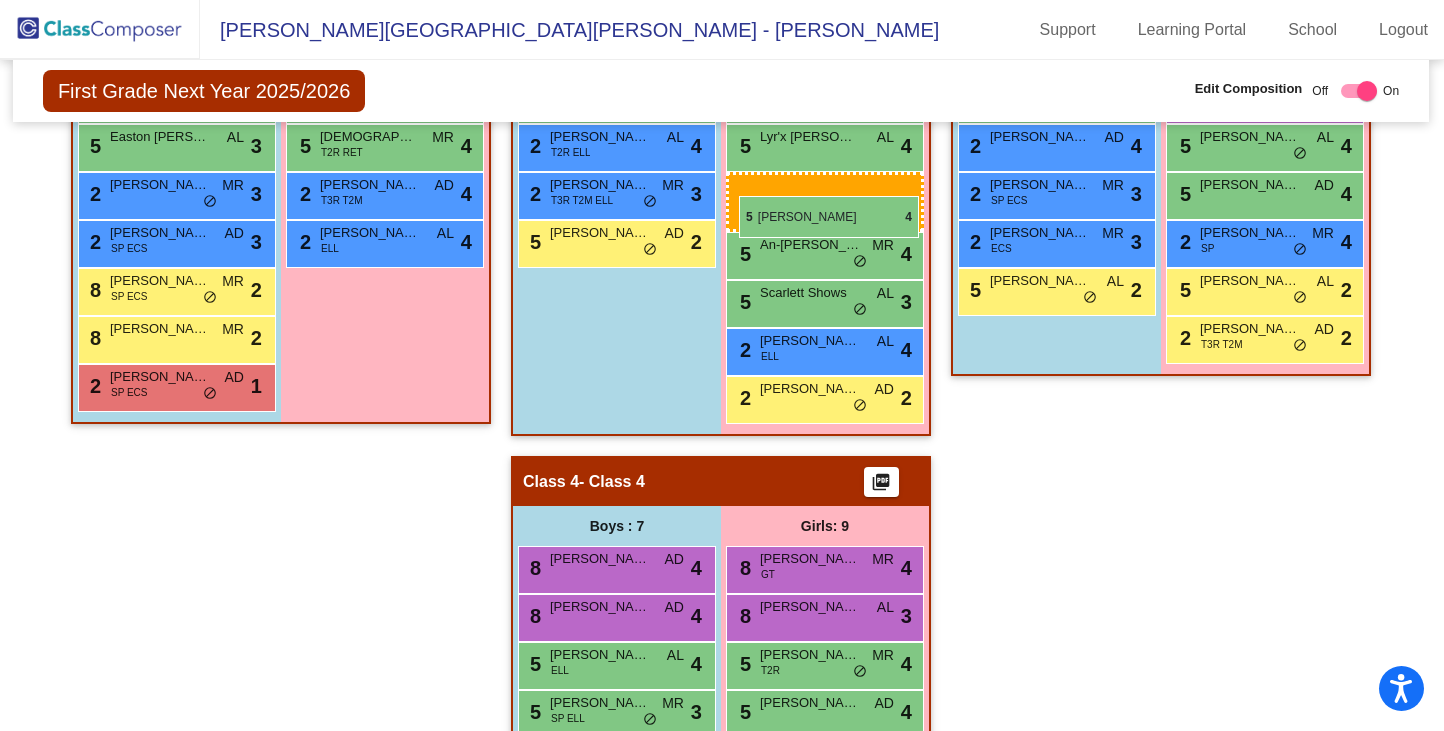 drag, startPoint x: 827, startPoint y: 373, endPoint x: 739, endPoint y: 196, distance: 197.66891 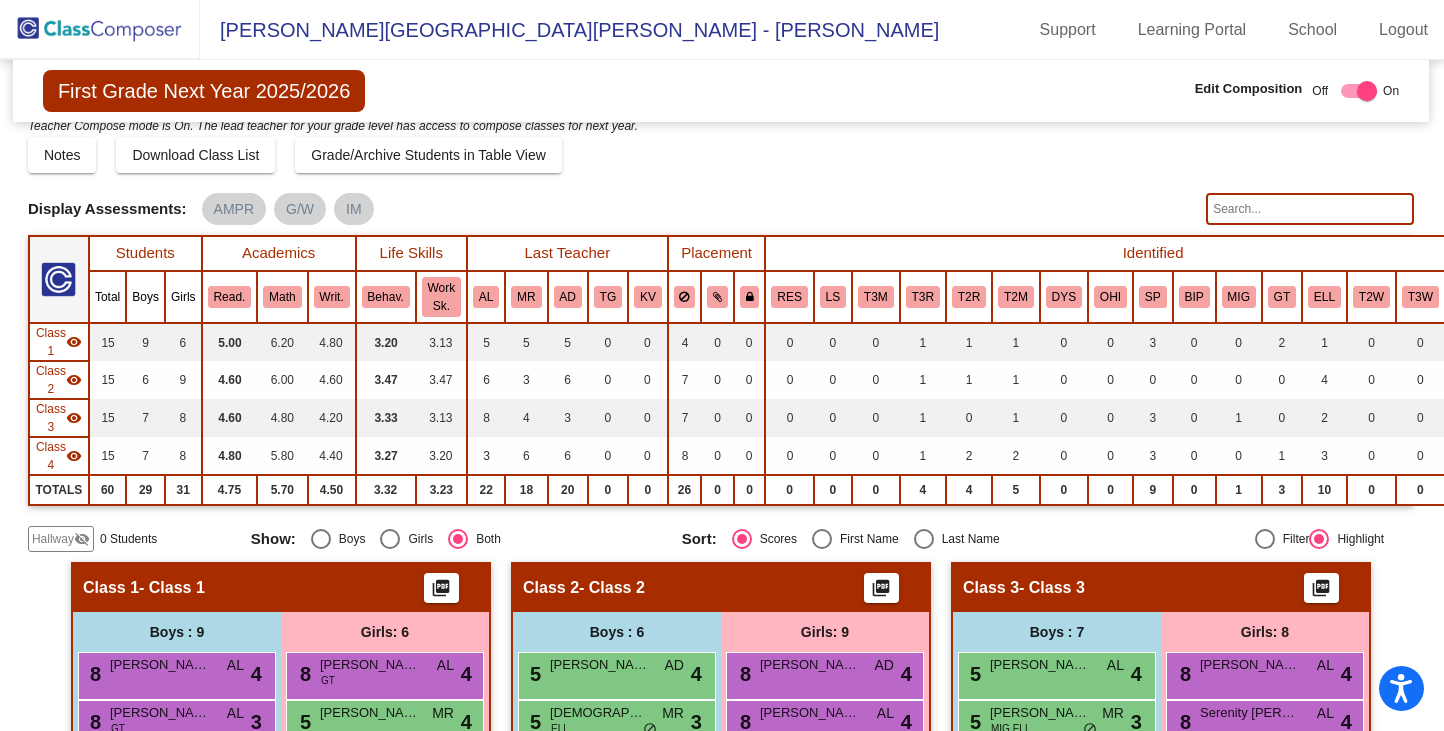 scroll, scrollTop: 0, scrollLeft: 1, axis: horizontal 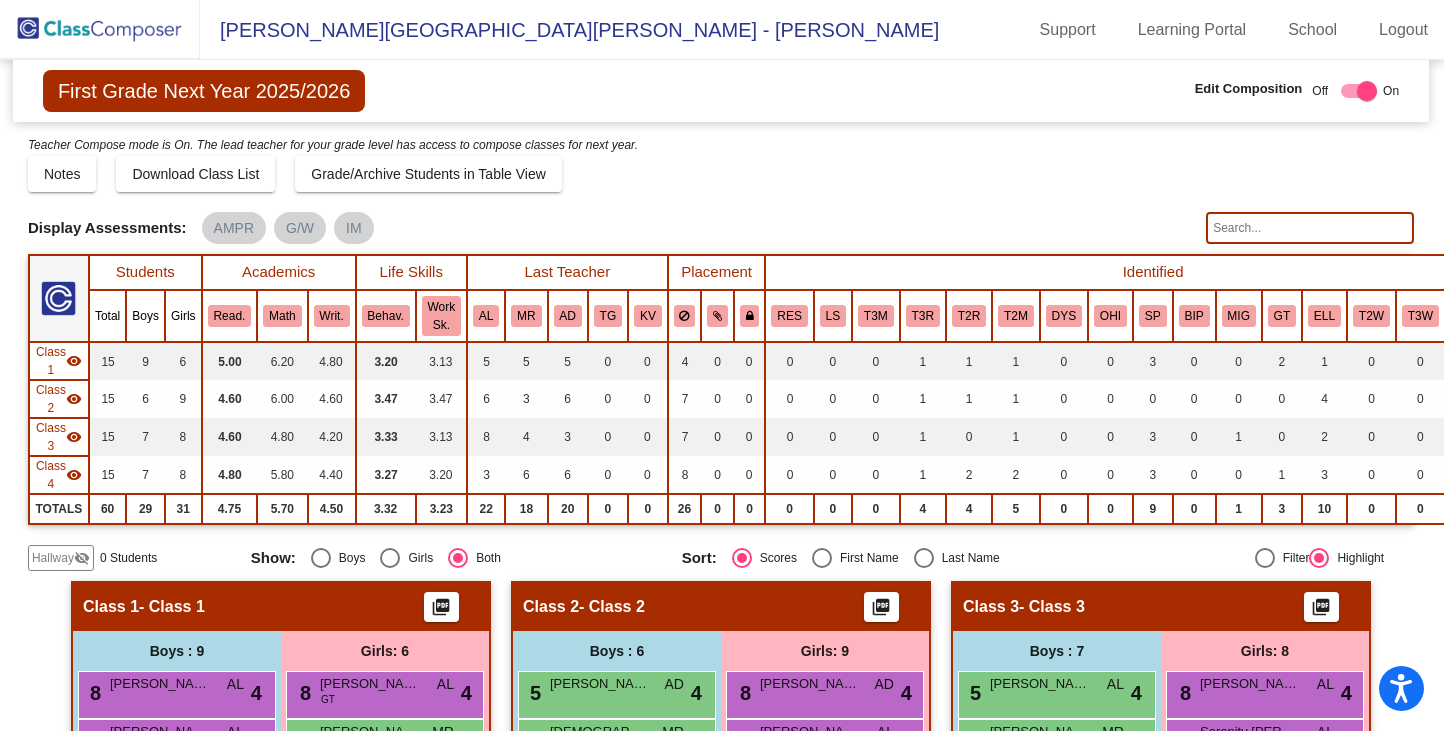 click 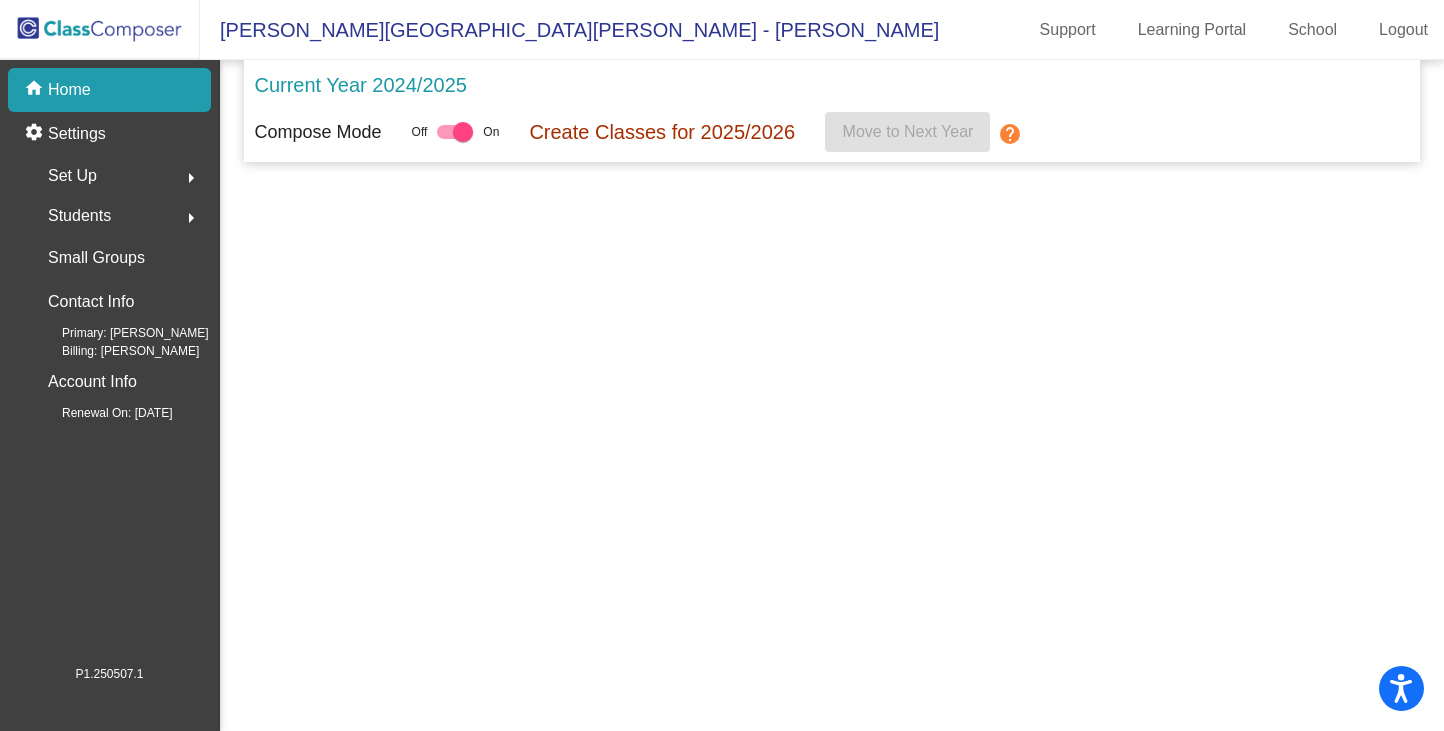 scroll, scrollTop: 0, scrollLeft: 0, axis: both 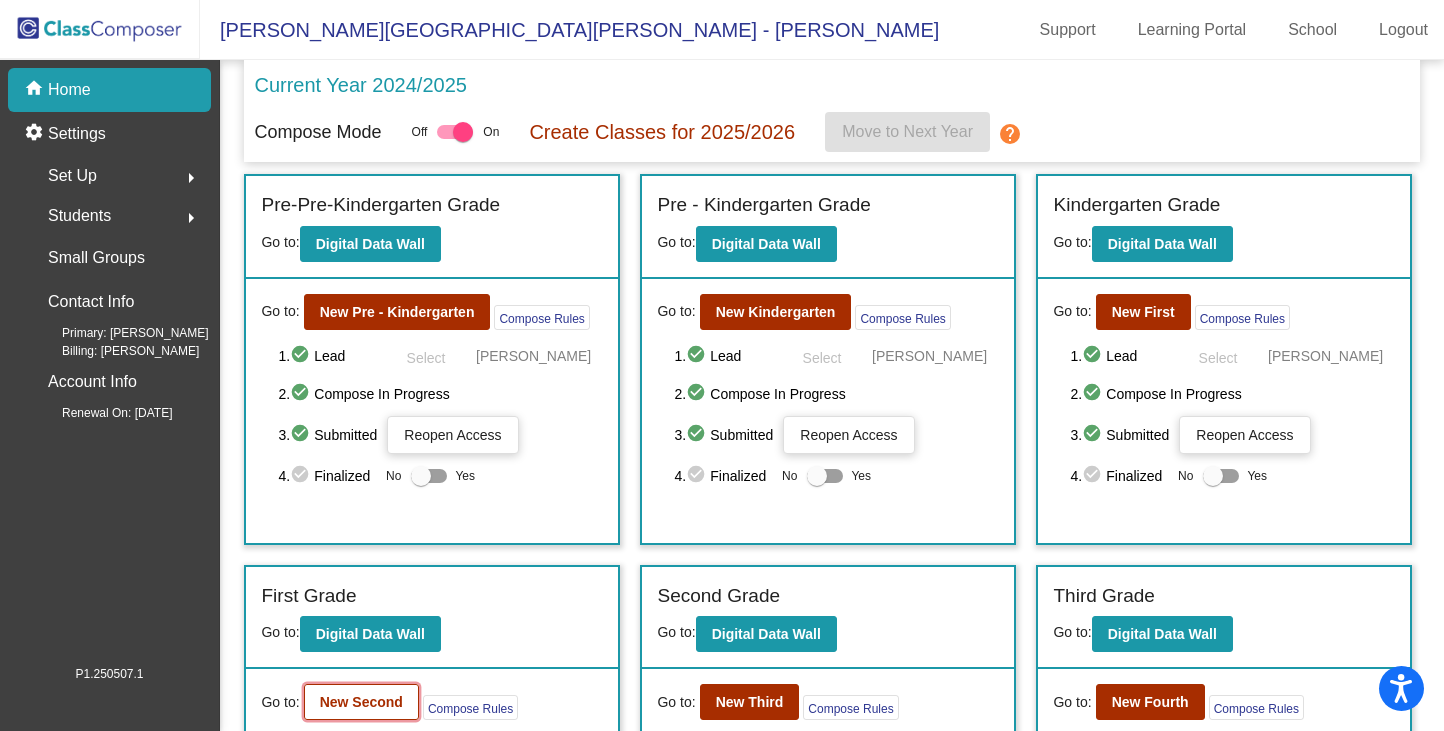 click on "New Second" 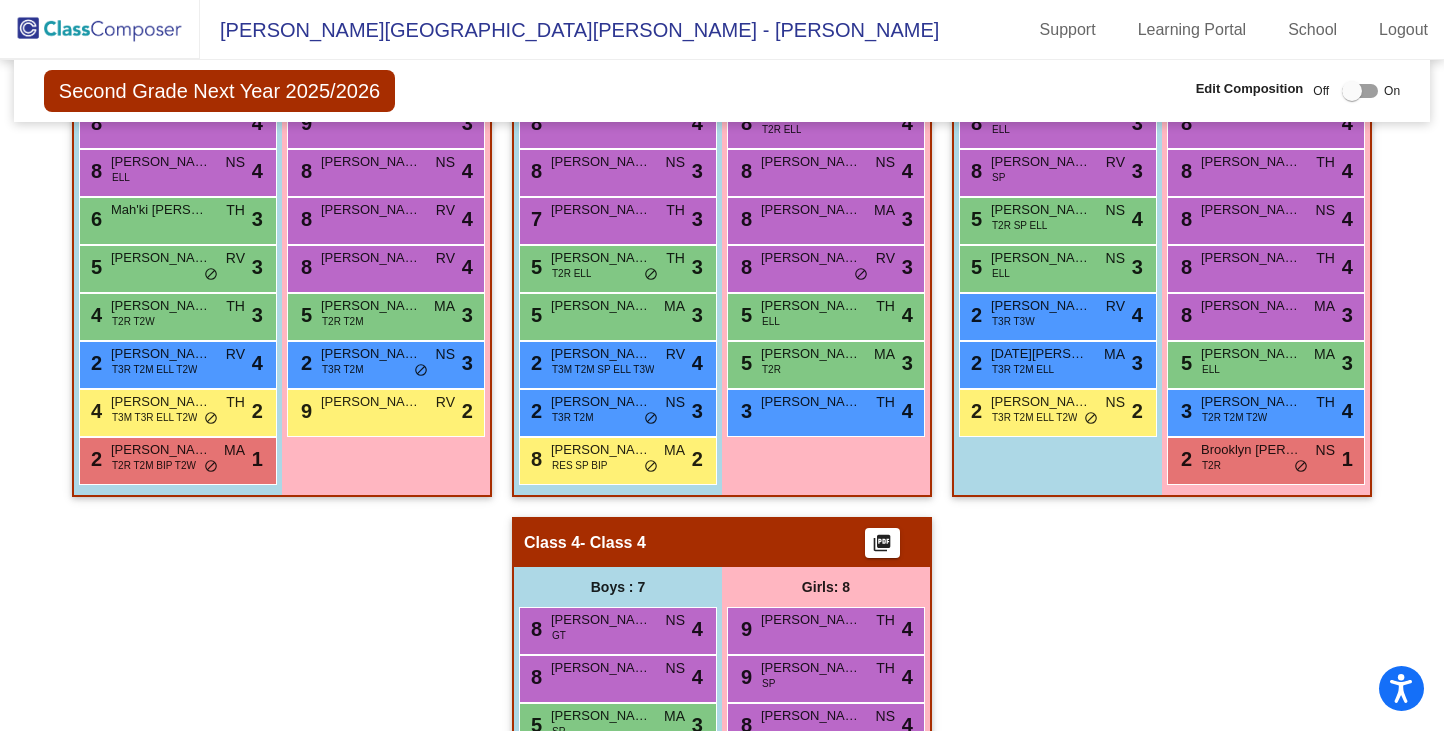scroll, scrollTop: 561, scrollLeft: 0, axis: vertical 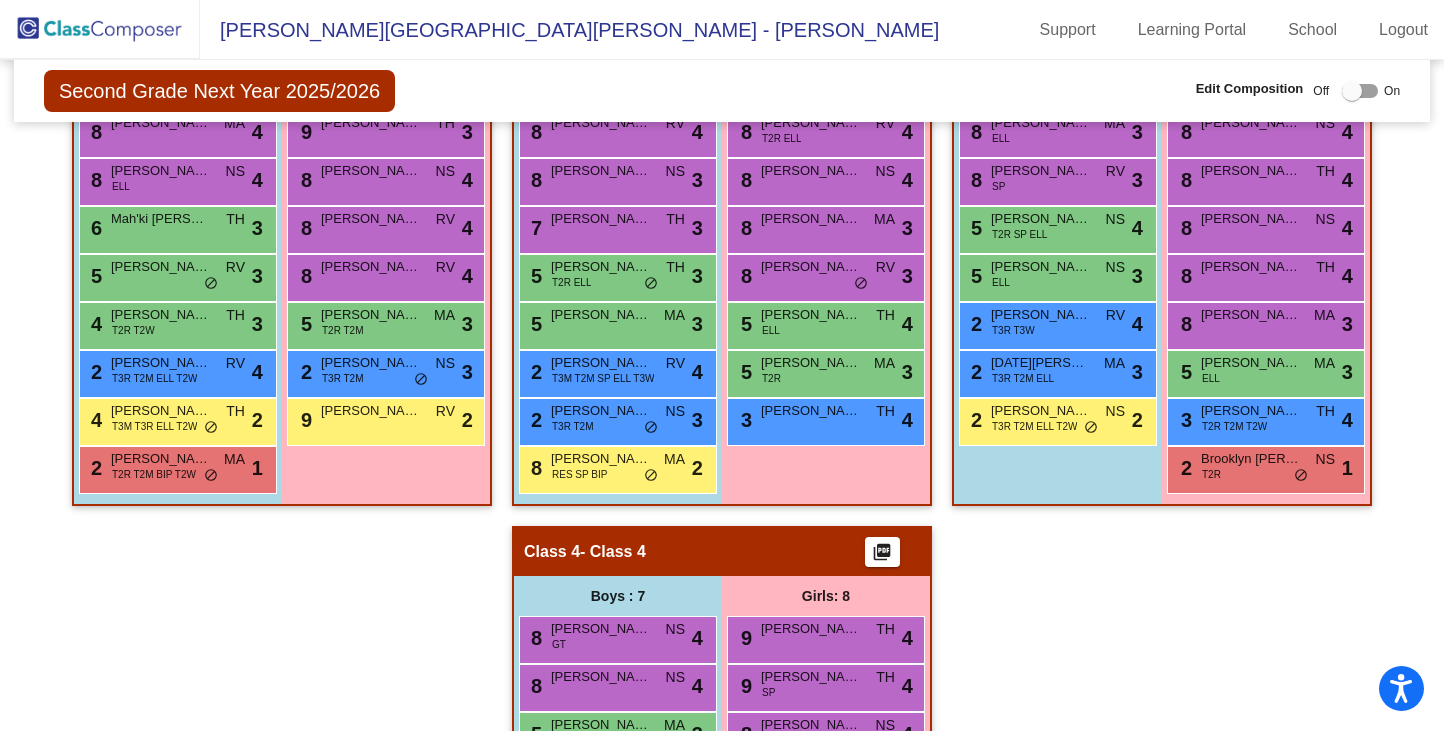 click 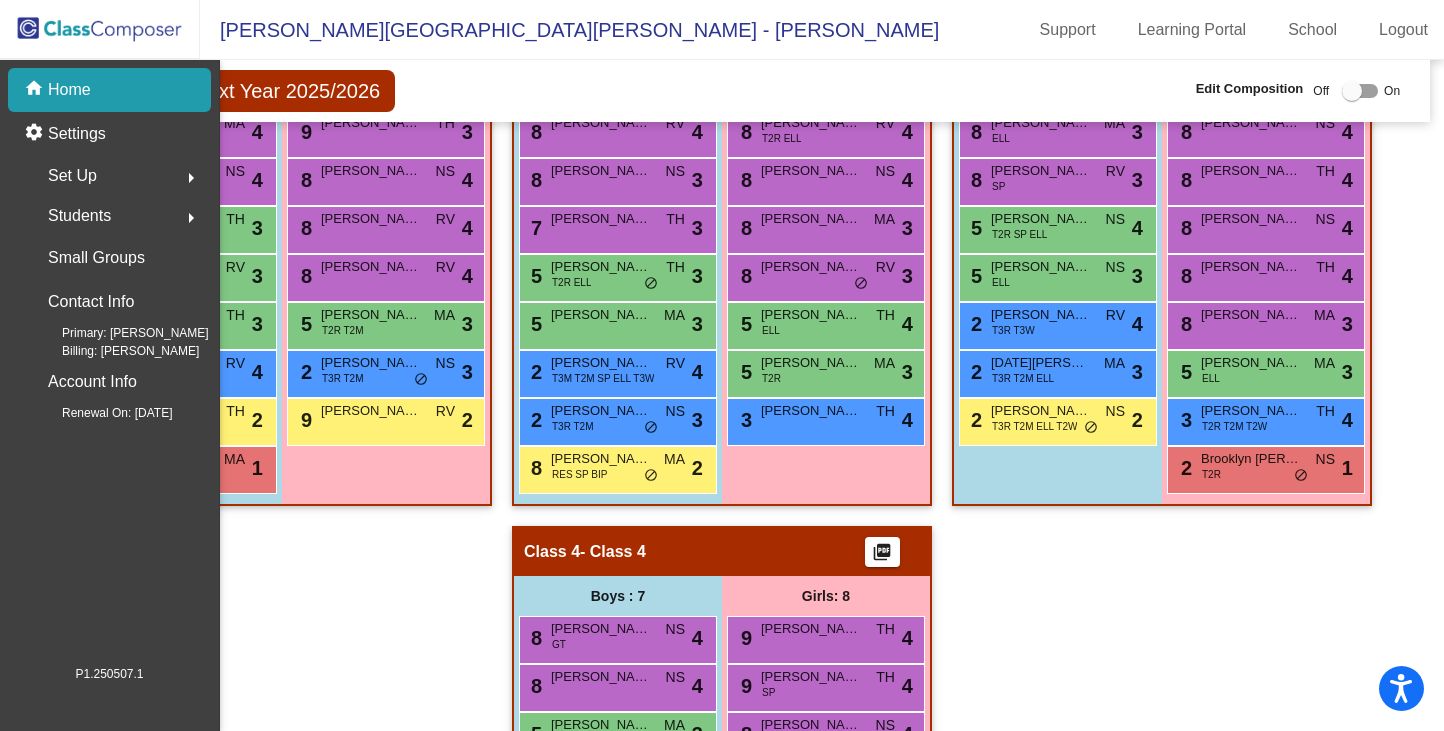 scroll, scrollTop: 0, scrollLeft: 0, axis: both 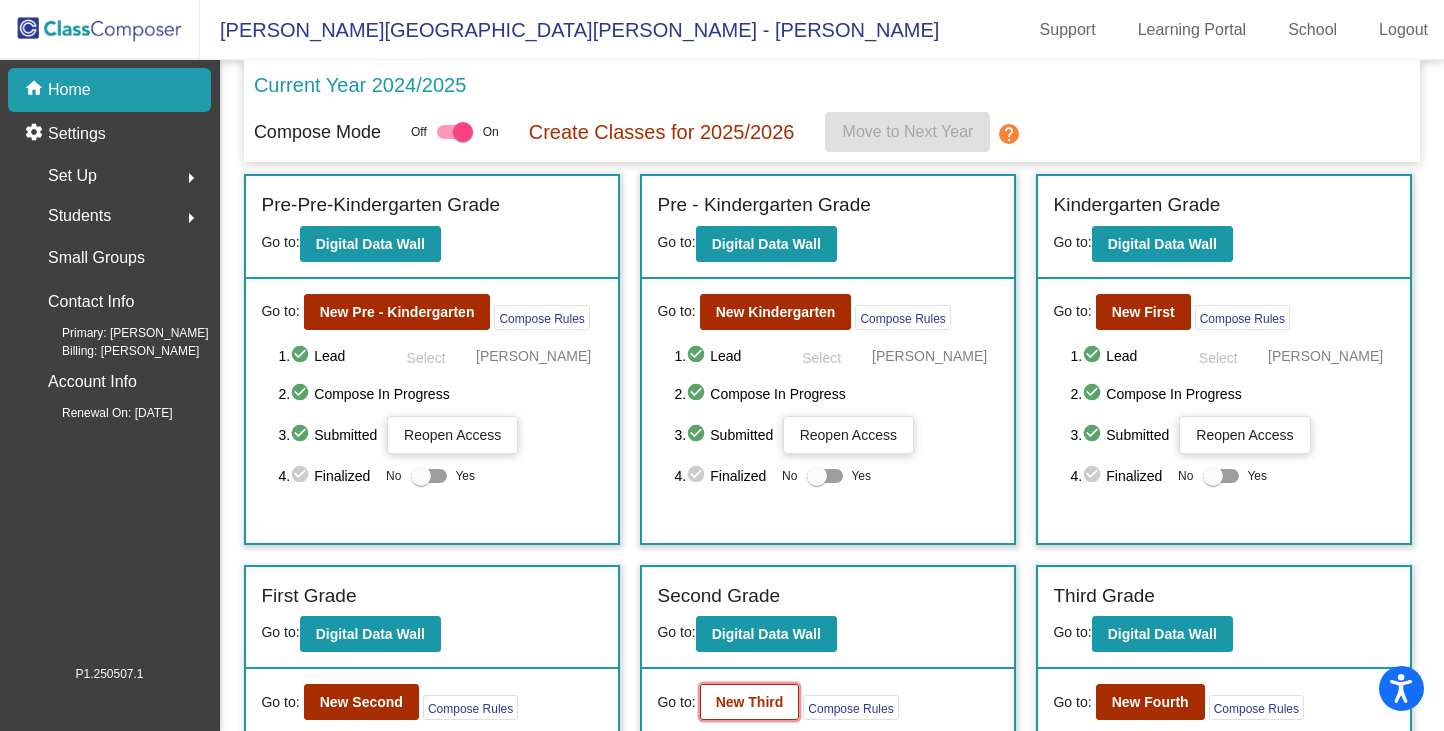 click on "New Third" 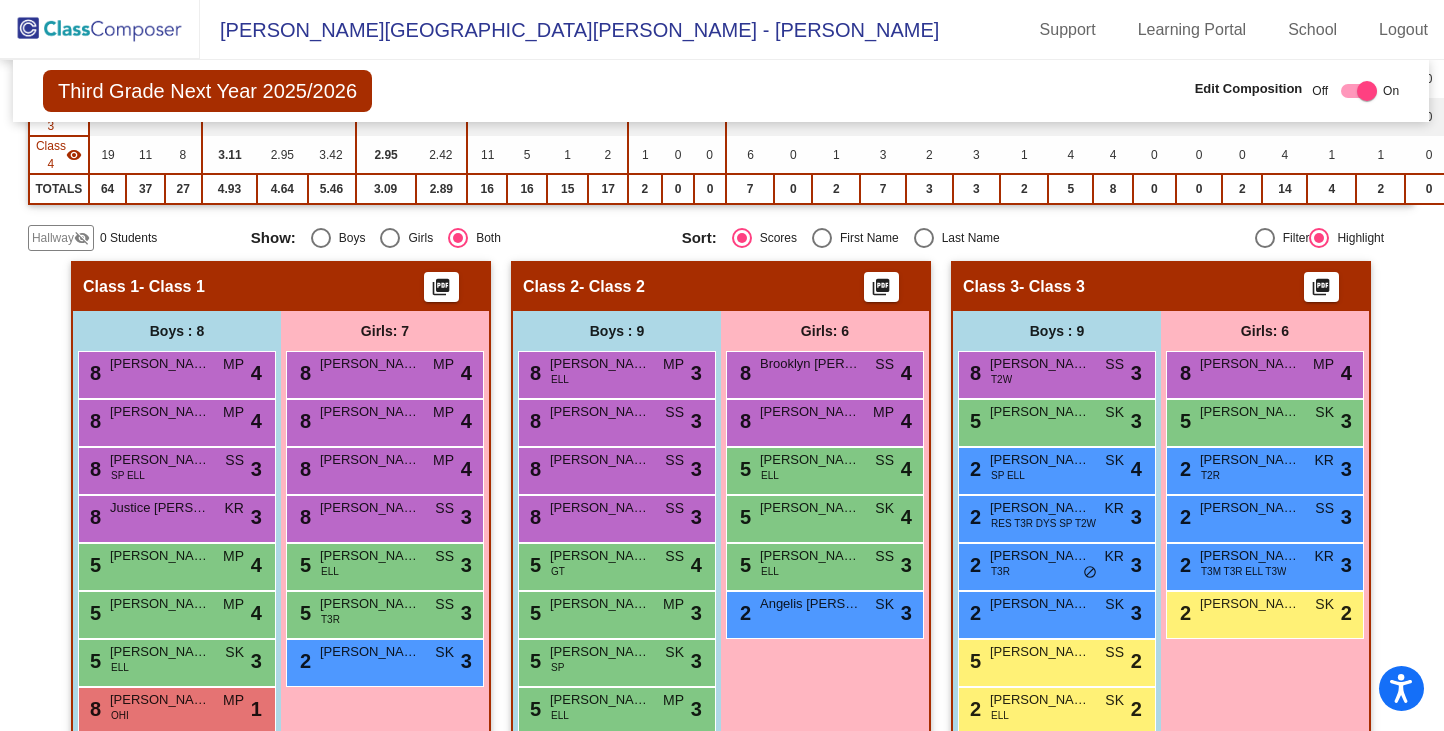 scroll, scrollTop: 328, scrollLeft: 1, axis: both 